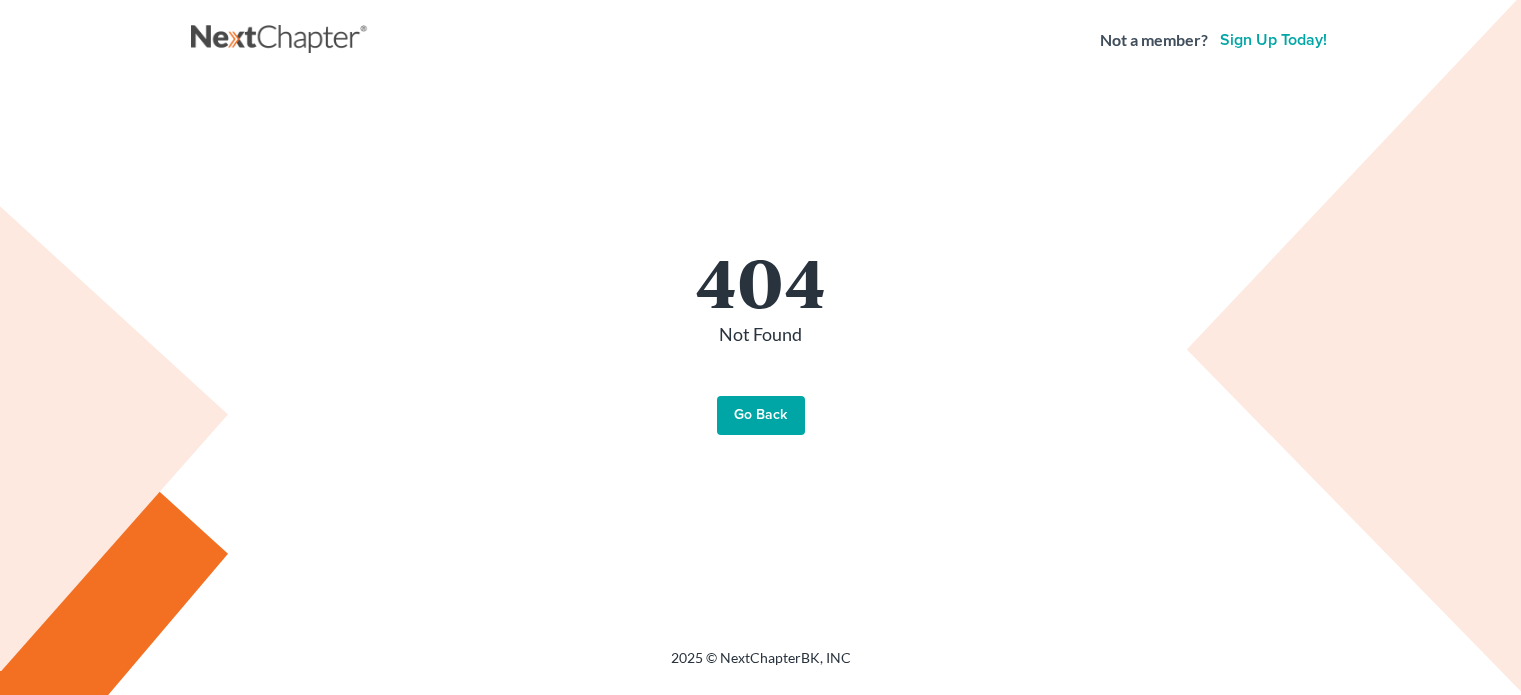 scroll, scrollTop: 0, scrollLeft: 0, axis: both 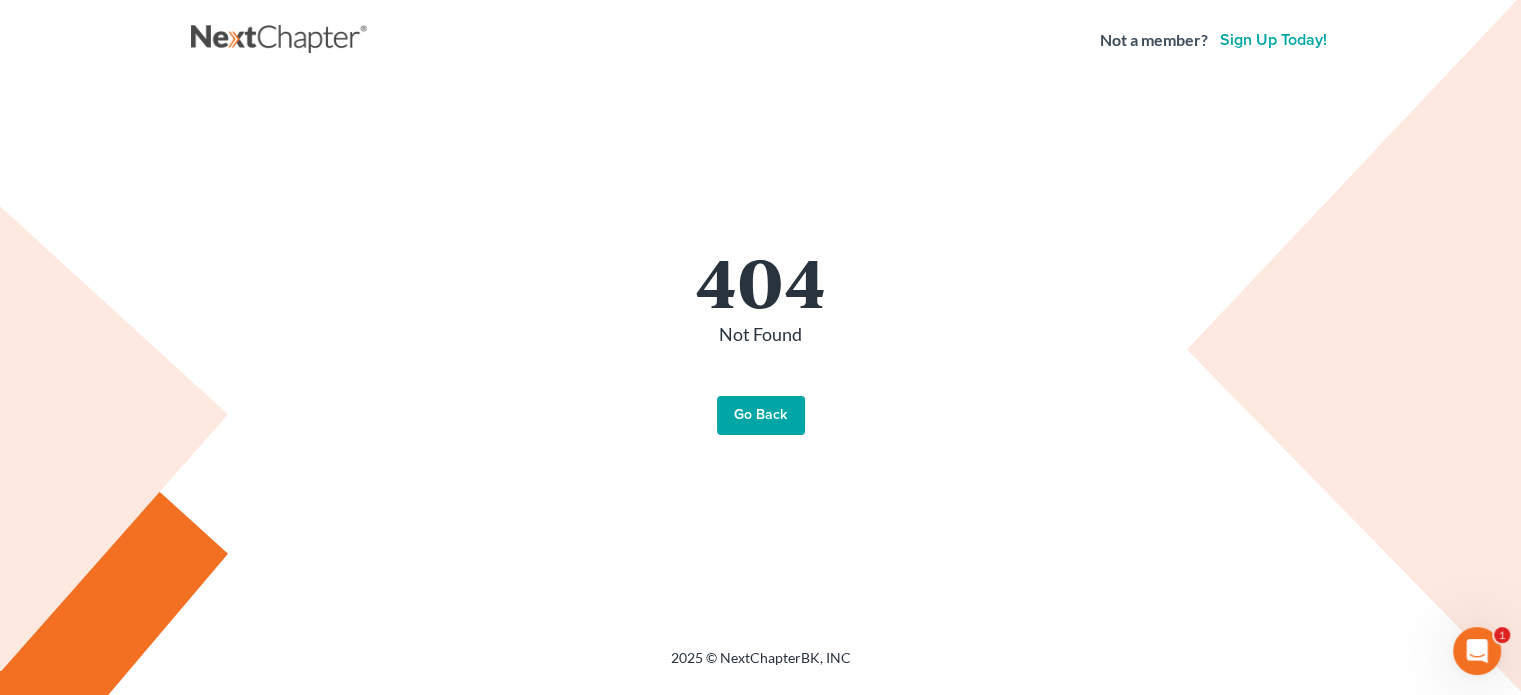 click on "Go Back" at bounding box center (761, 416) 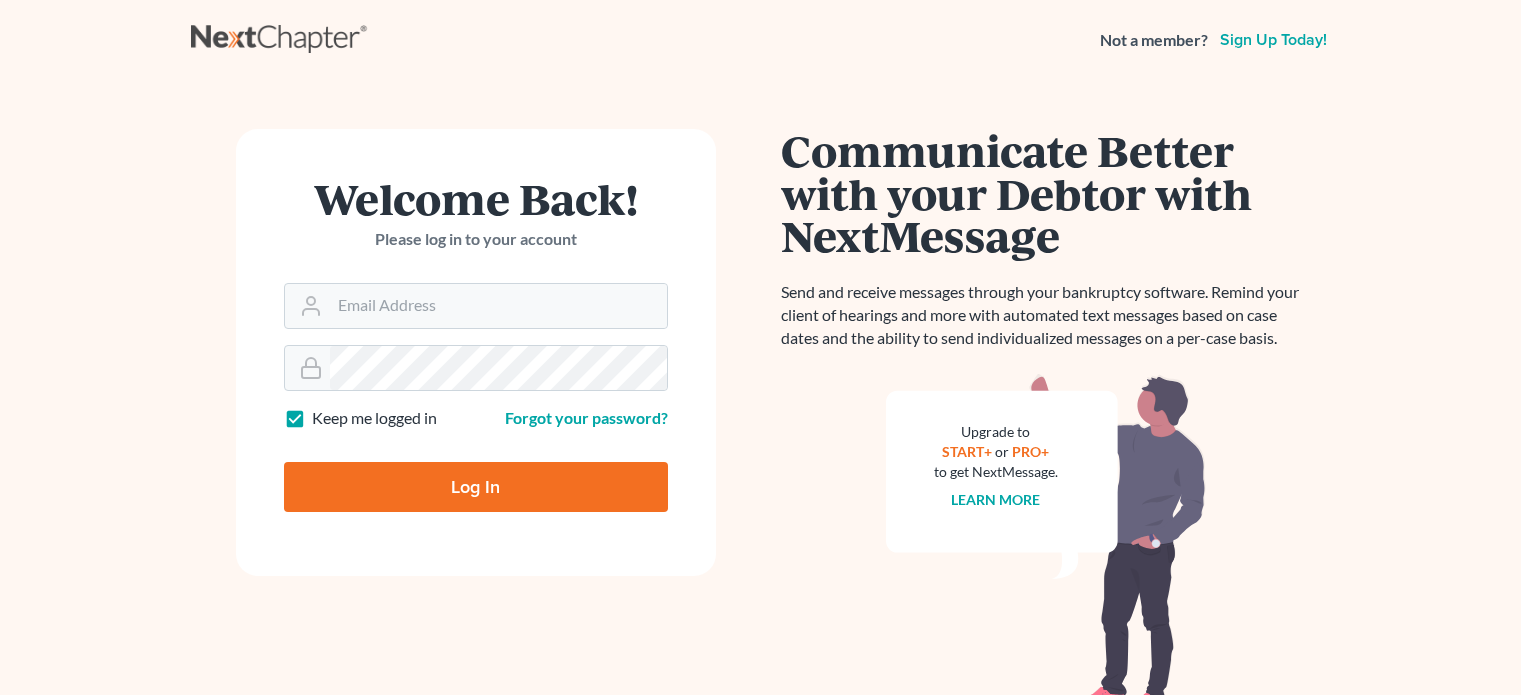 scroll, scrollTop: 0, scrollLeft: 0, axis: both 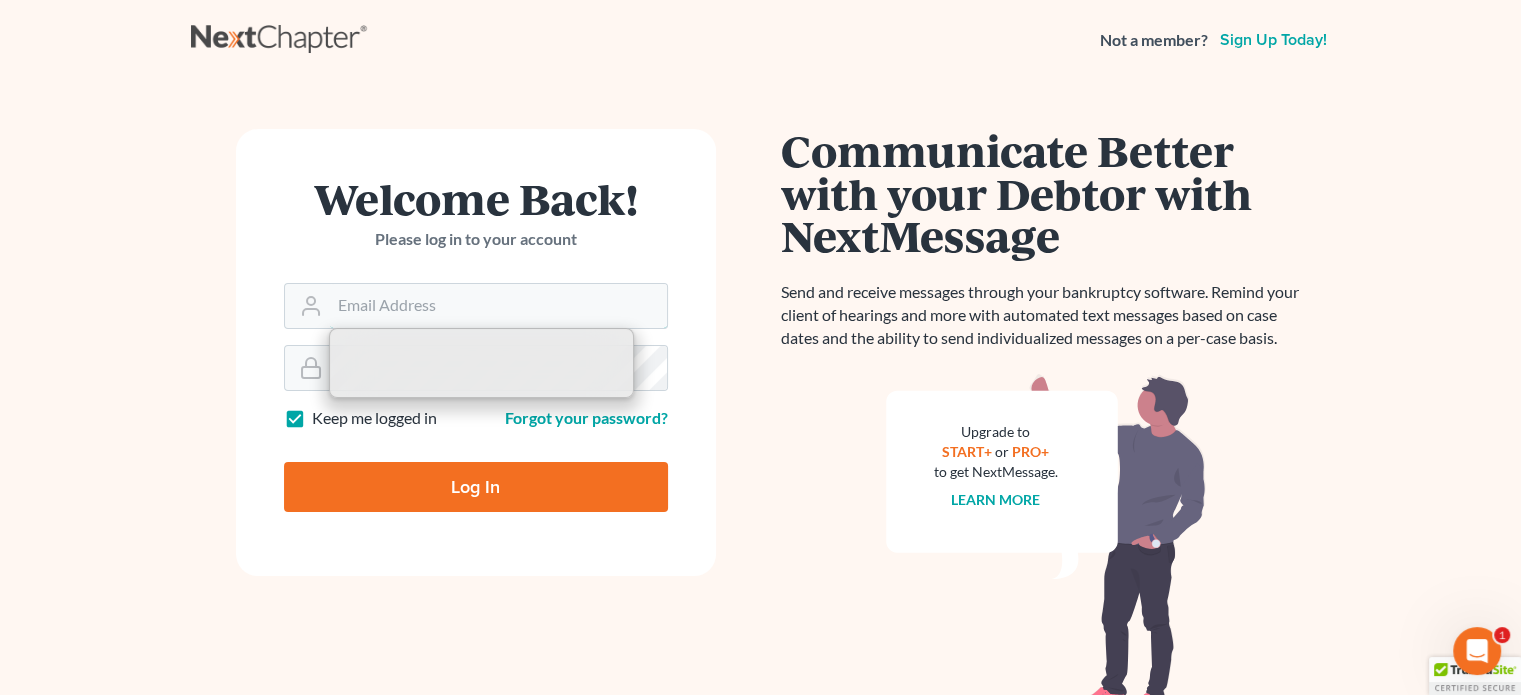 type on "jwstamper@aol.com" 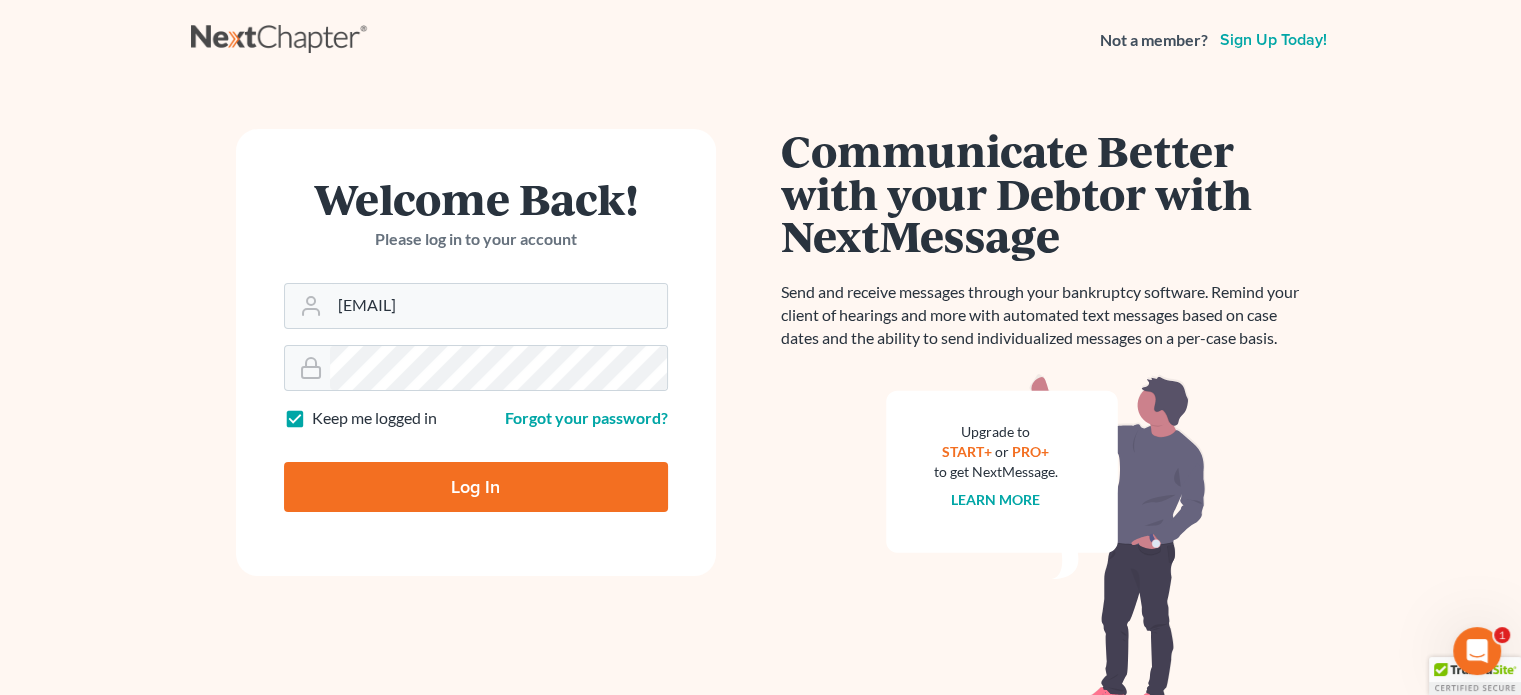 click on "Log In" at bounding box center [476, 487] 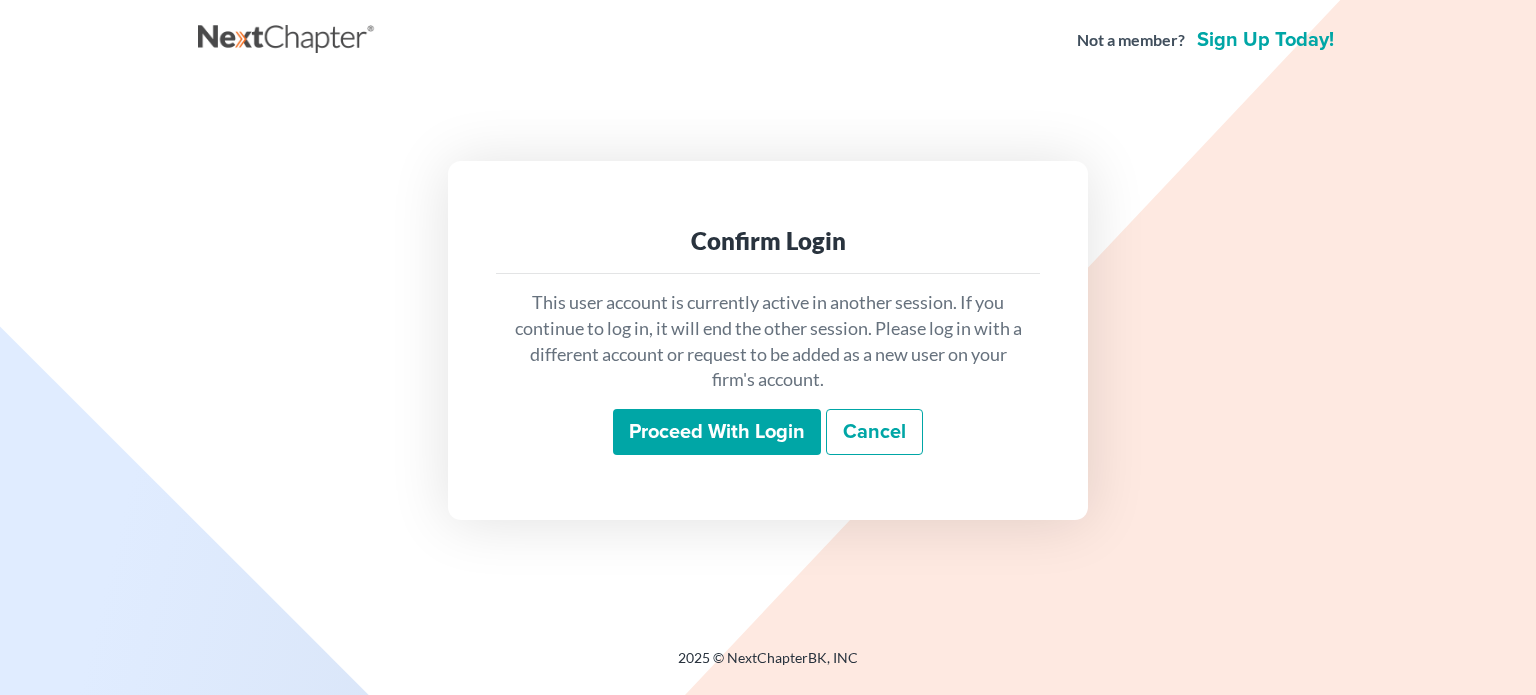 scroll, scrollTop: 0, scrollLeft: 0, axis: both 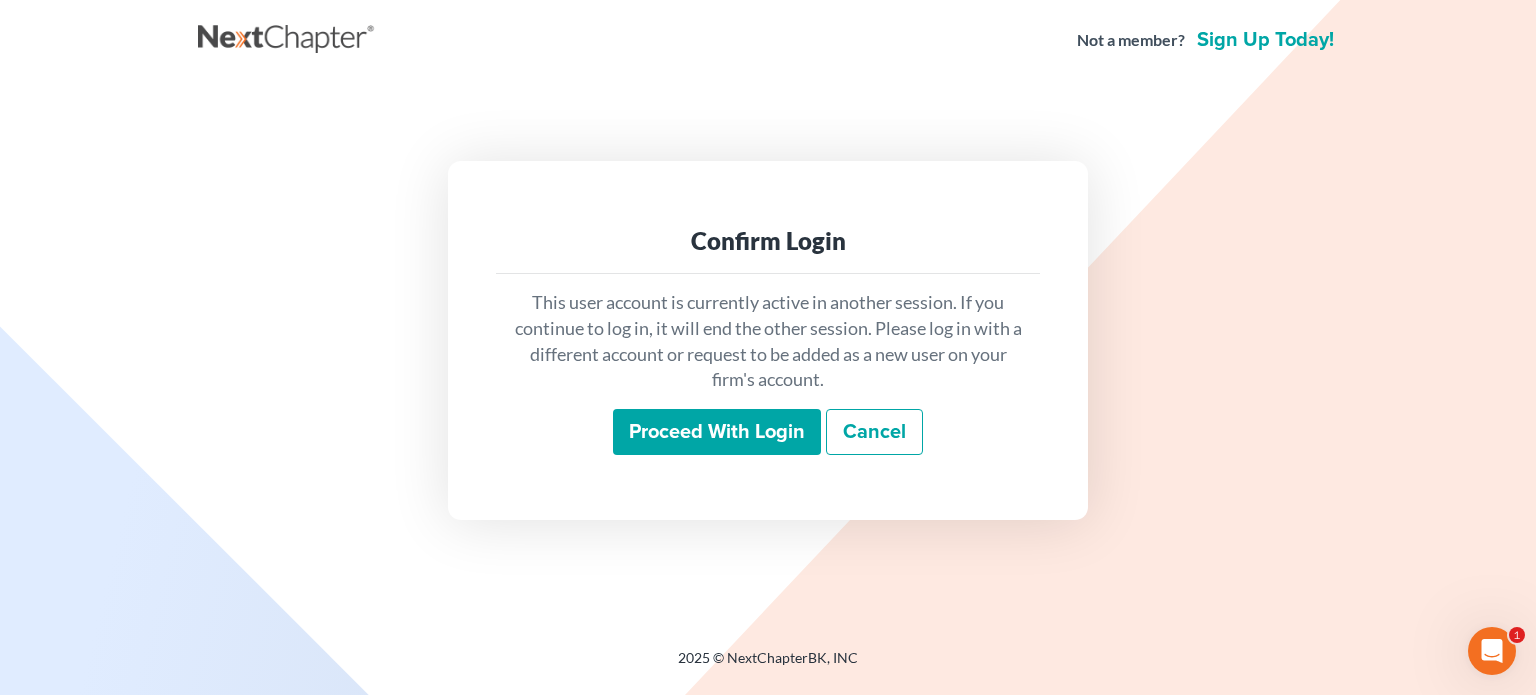 click on "Proceed with login" at bounding box center [717, 432] 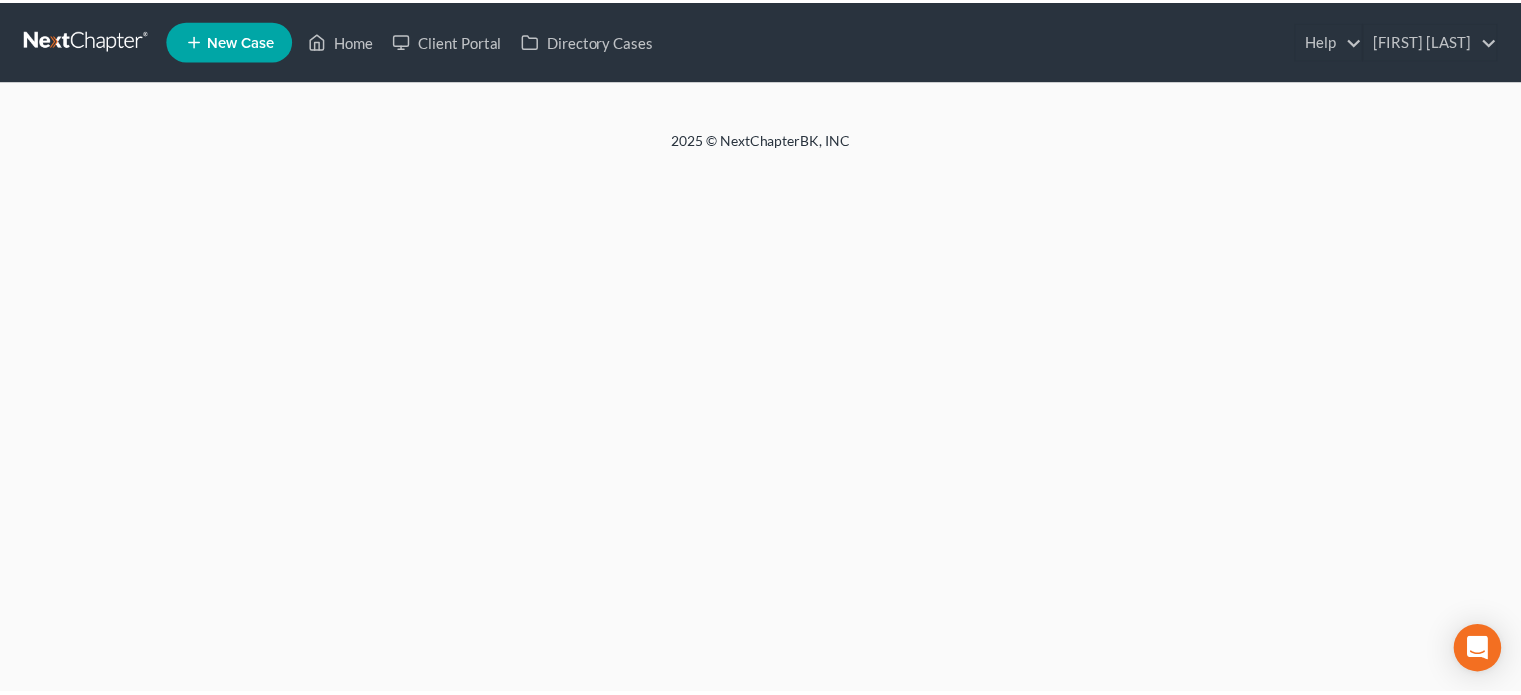 scroll, scrollTop: 0, scrollLeft: 0, axis: both 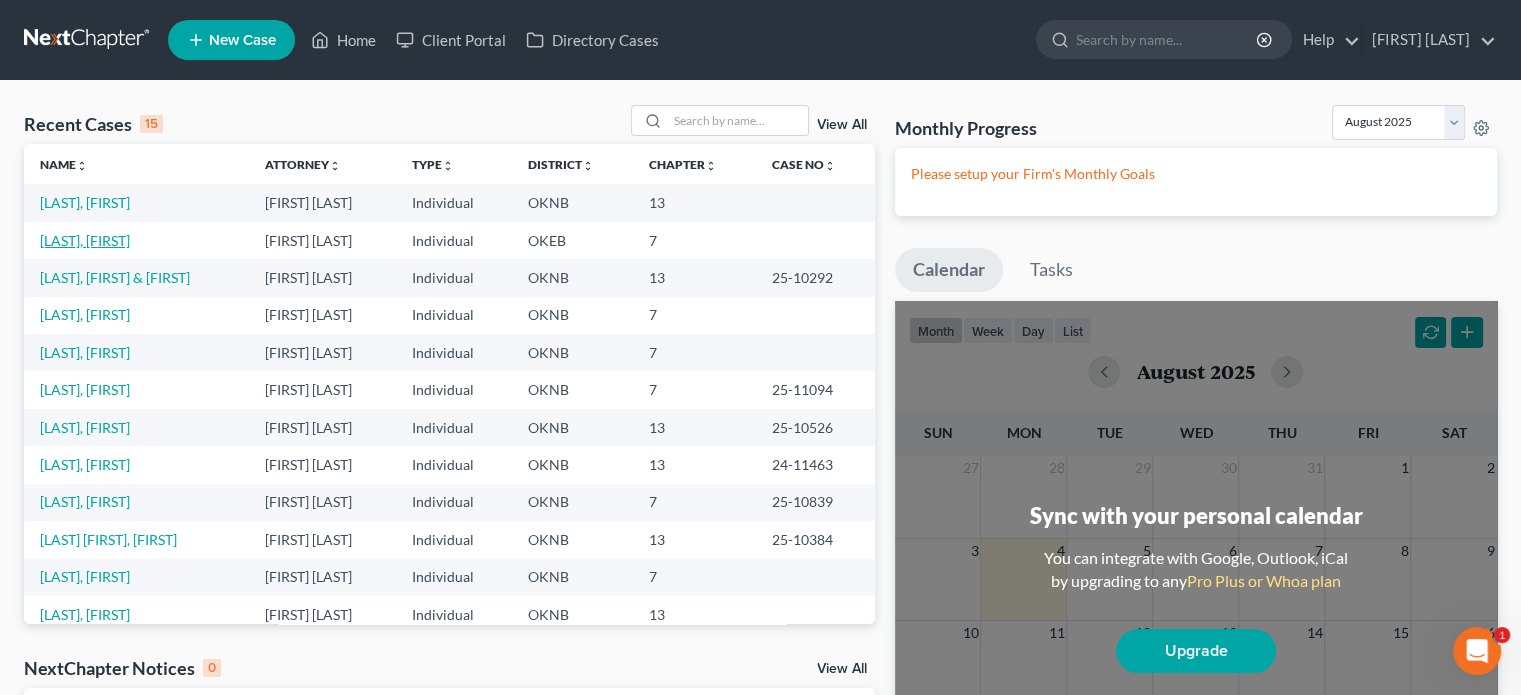 click on "Proctor, Jeffrey" at bounding box center (85, 240) 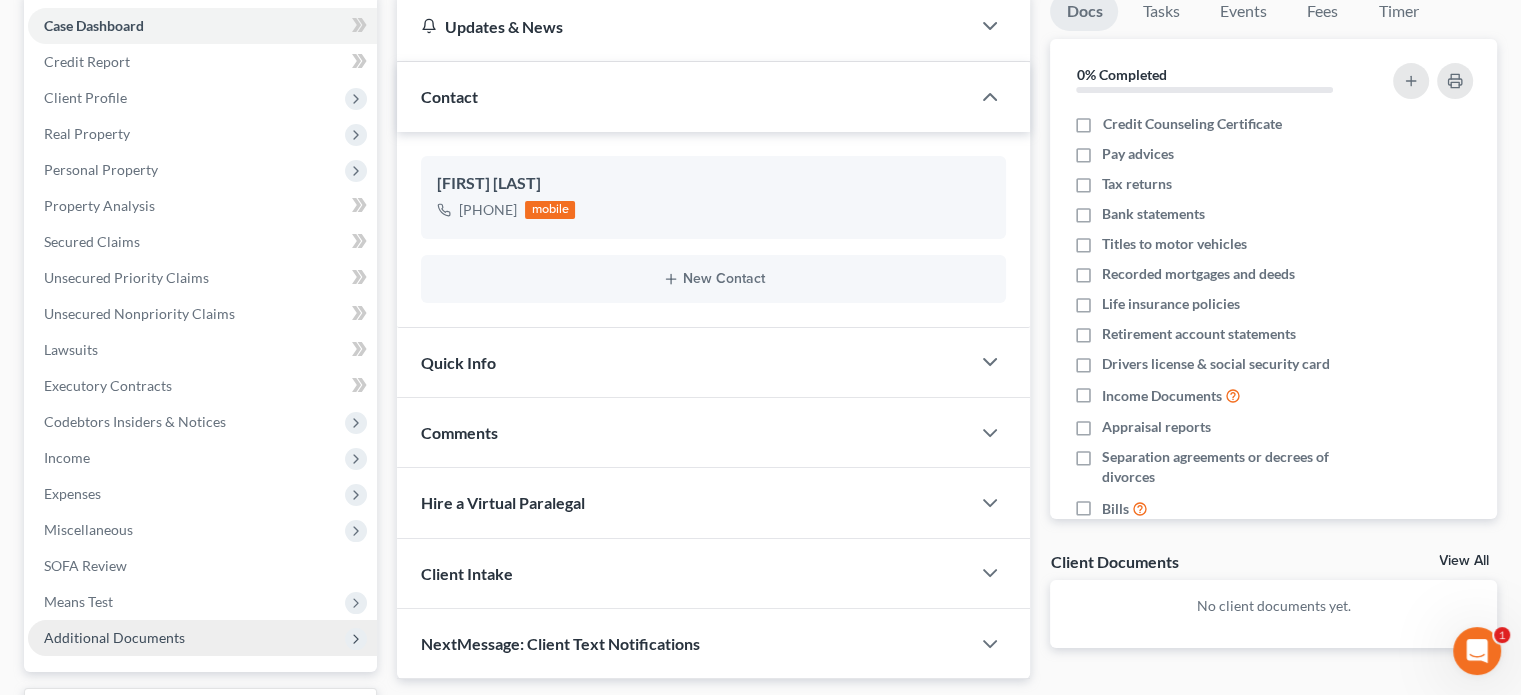 scroll, scrollTop: 300, scrollLeft: 0, axis: vertical 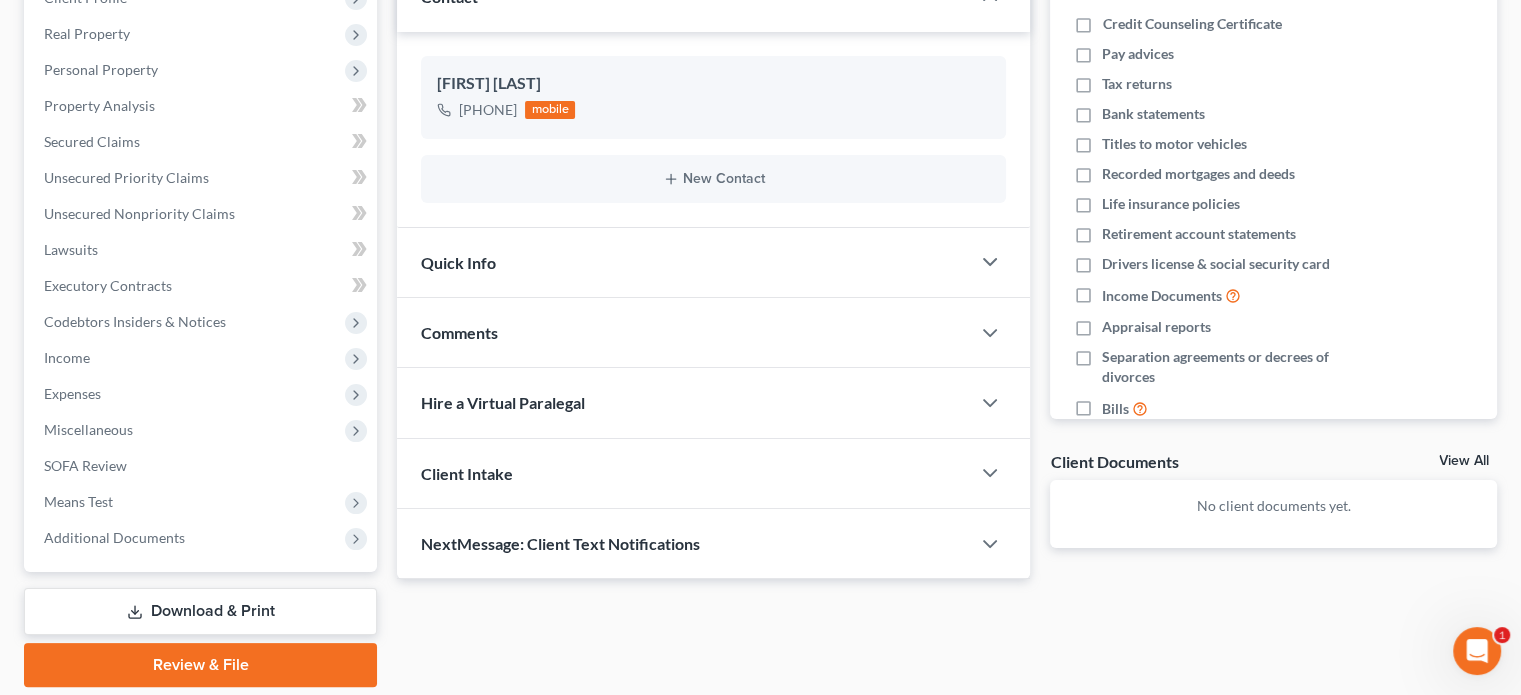 click on "Download & Print" at bounding box center [200, 611] 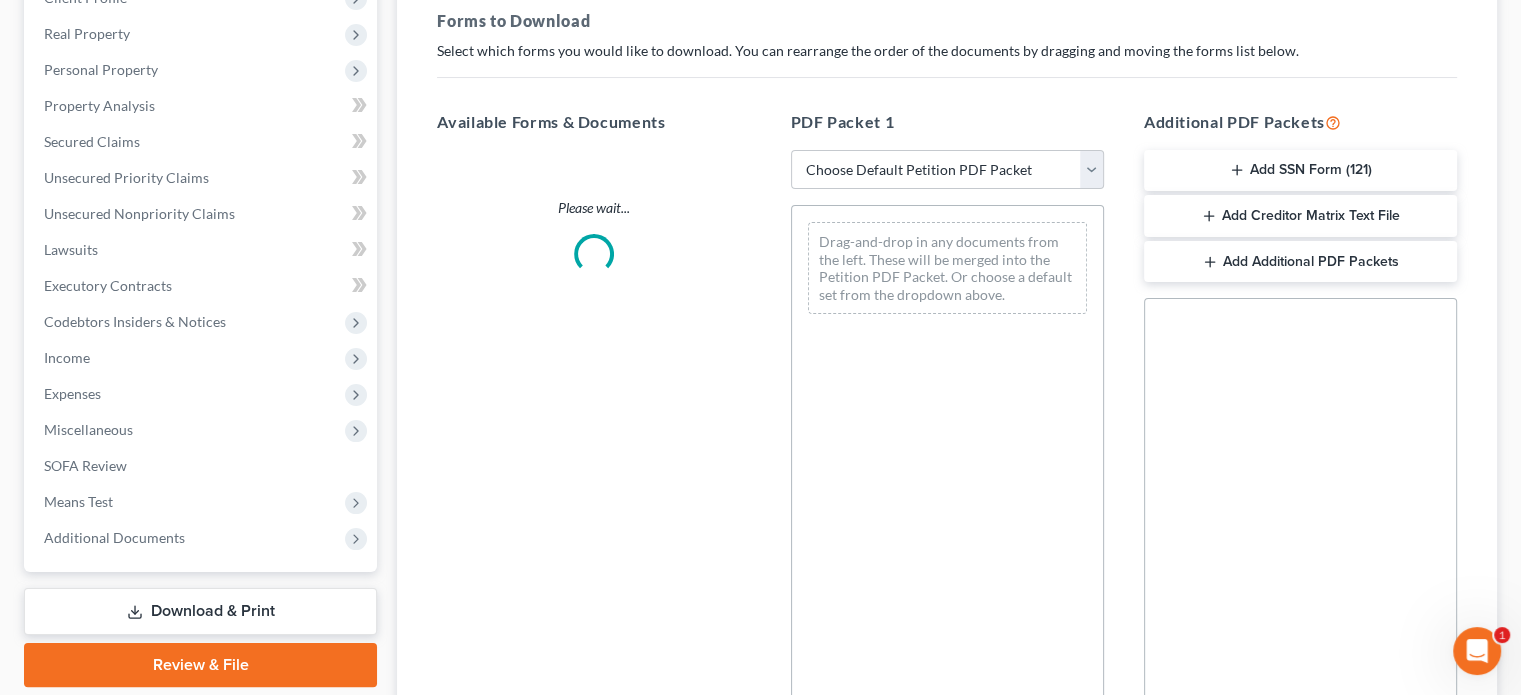 scroll, scrollTop: 0, scrollLeft: 0, axis: both 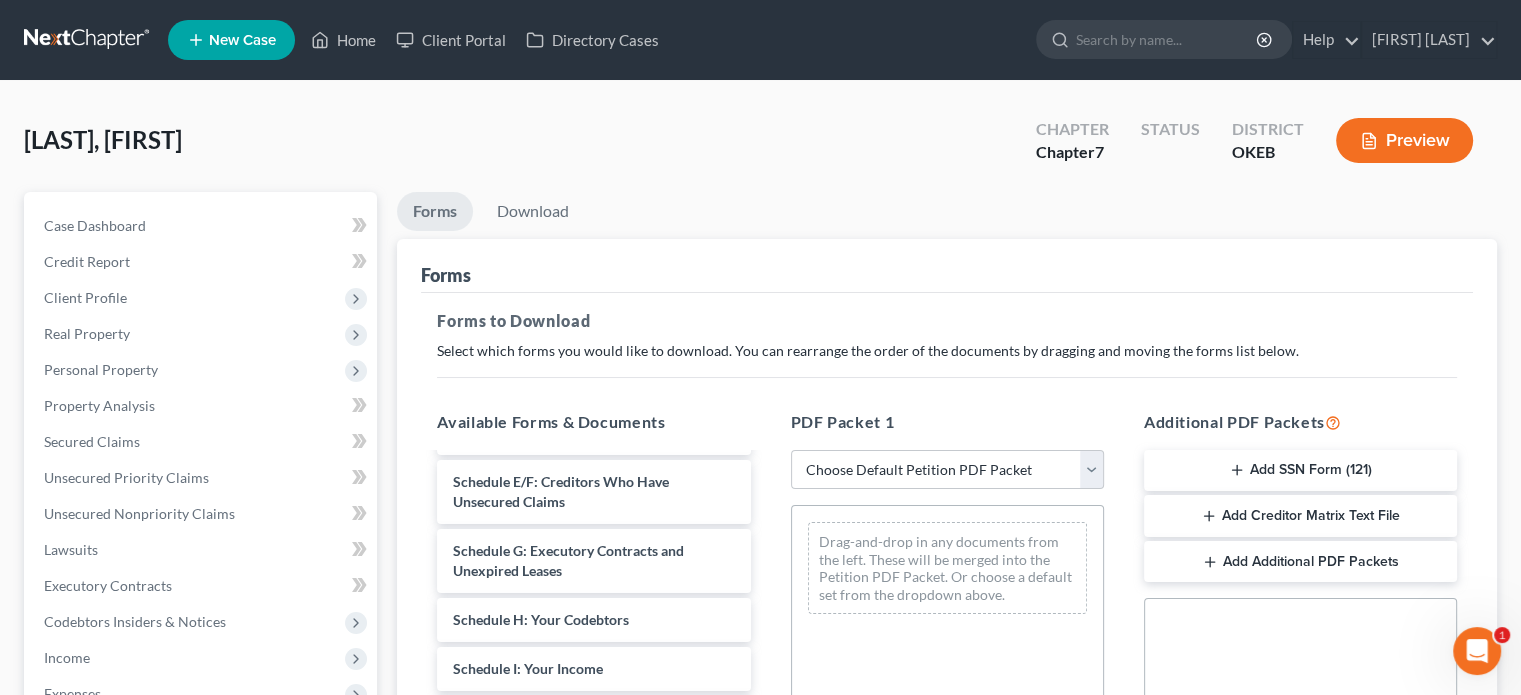 click on "Add Creditor Matrix Text File" at bounding box center (1300, 516) 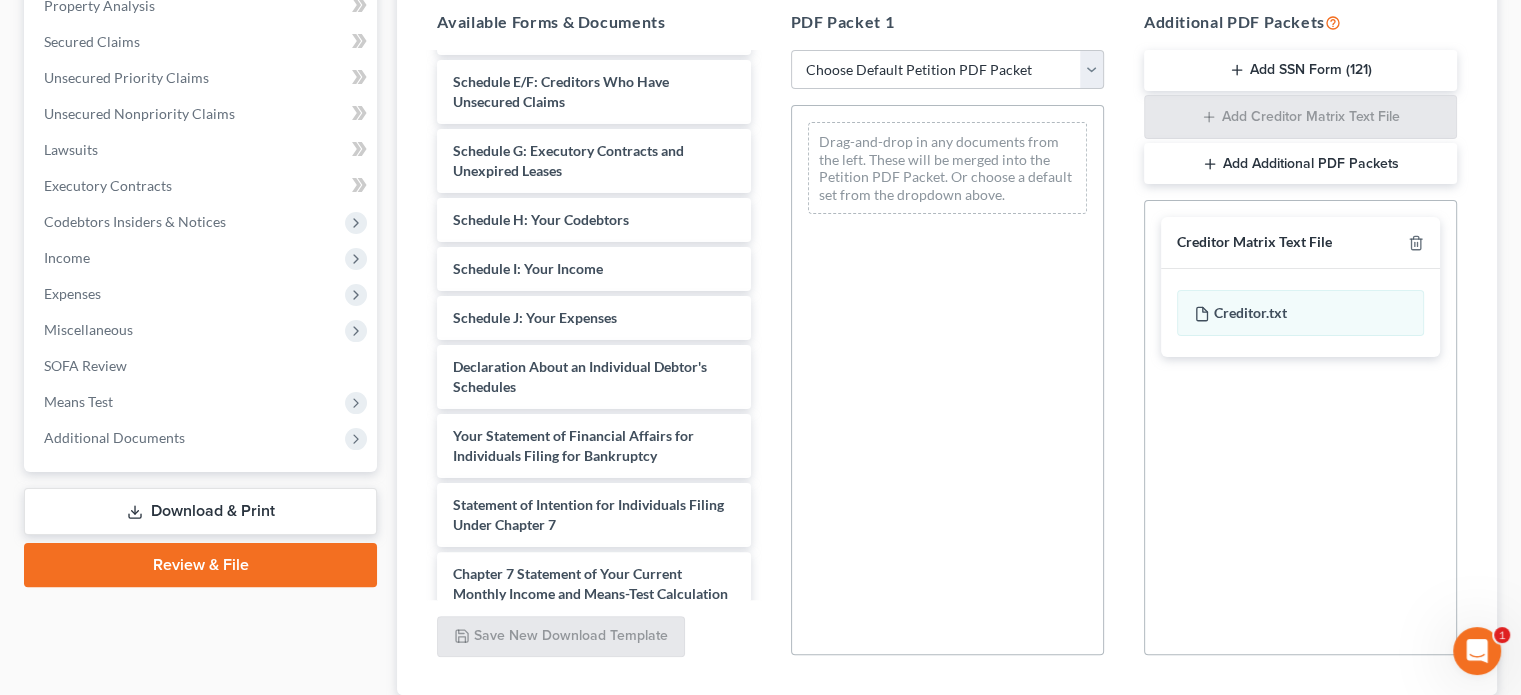 scroll, scrollTop: 538, scrollLeft: 0, axis: vertical 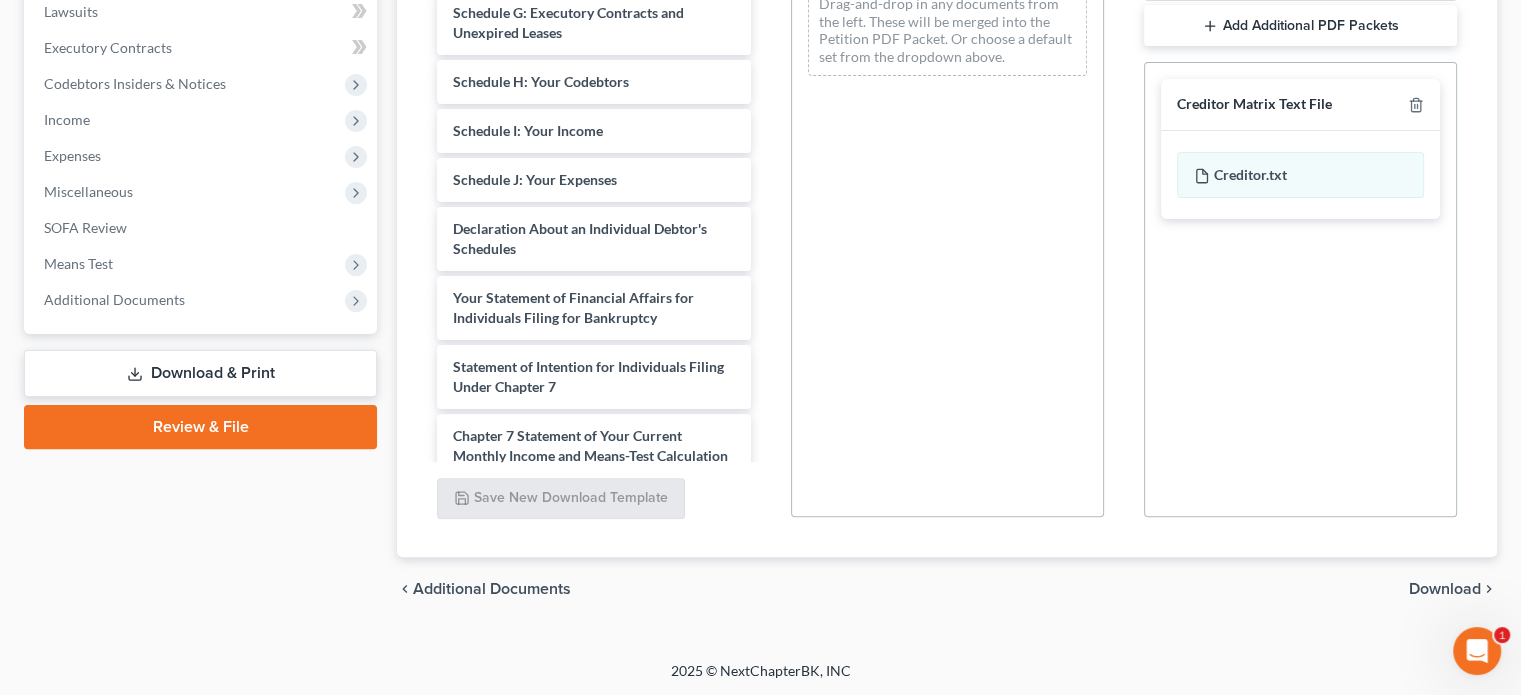 click on "Download" at bounding box center [1445, 589] 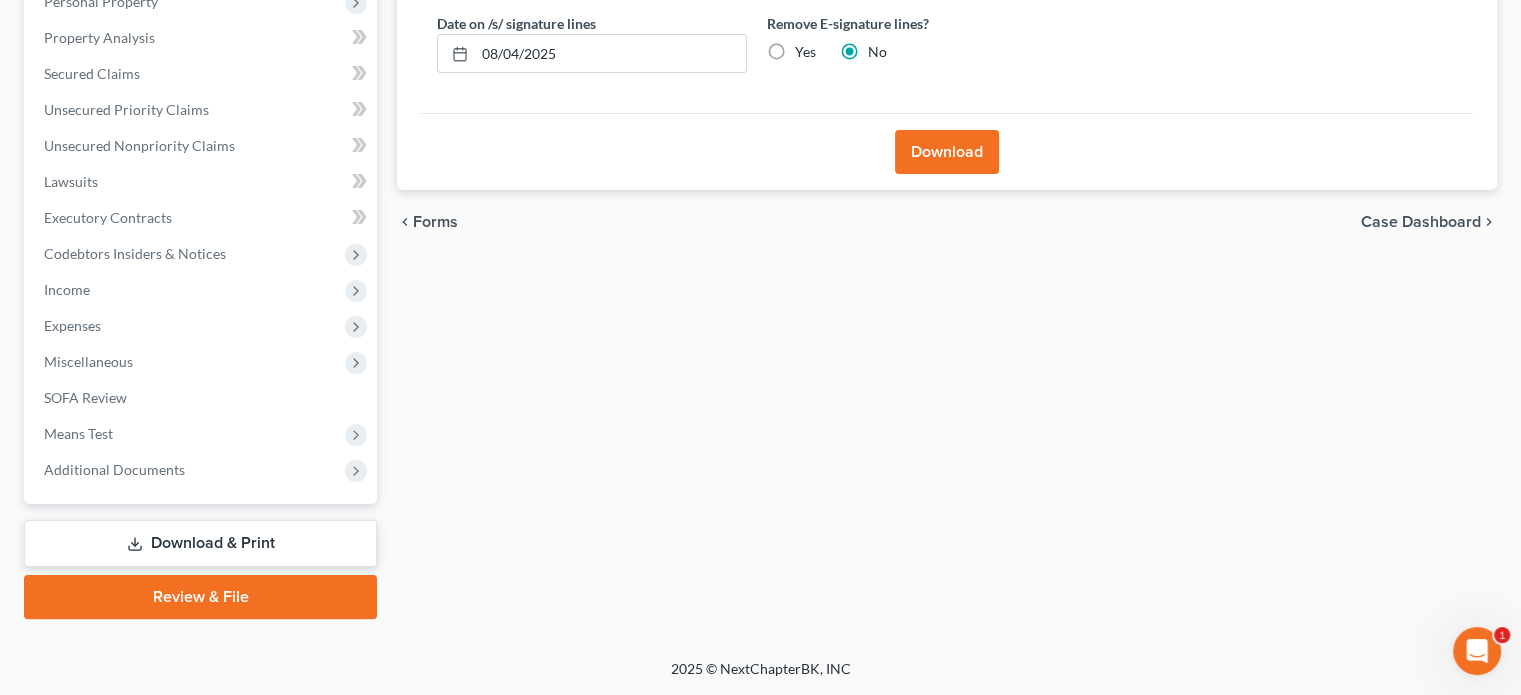 scroll, scrollTop: 366, scrollLeft: 0, axis: vertical 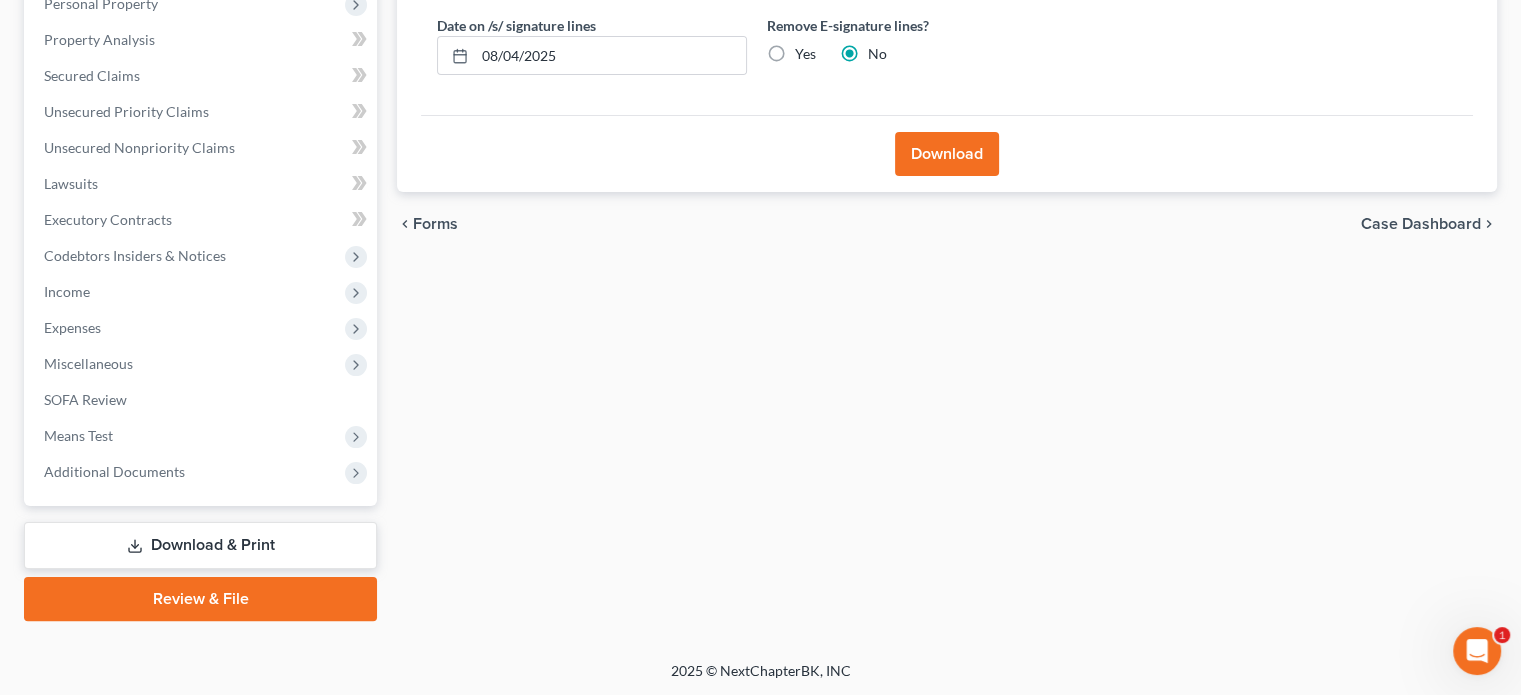 click on "Download" at bounding box center (947, 154) 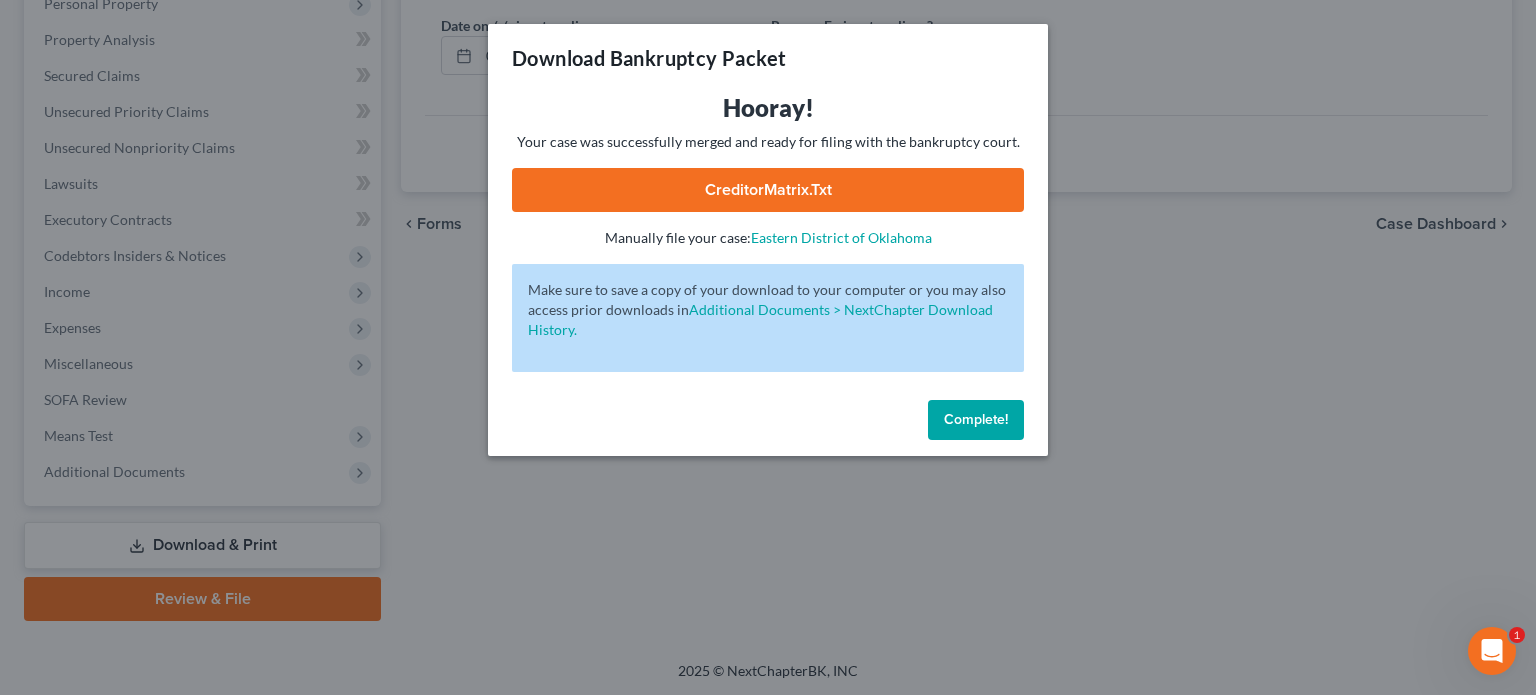 click on "CreditorMatrix.txt" at bounding box center [768, 190] 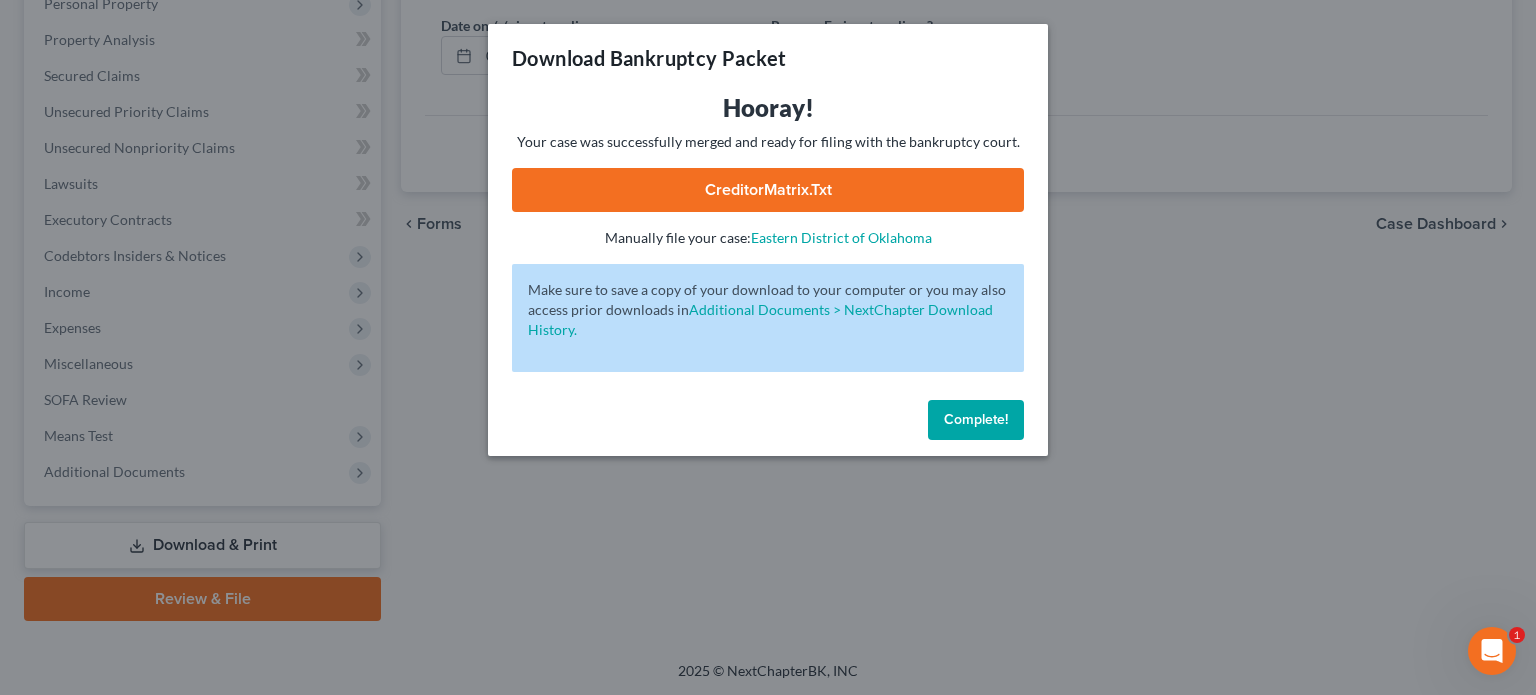 click on "Complete!" at bounding box center [976, 419] 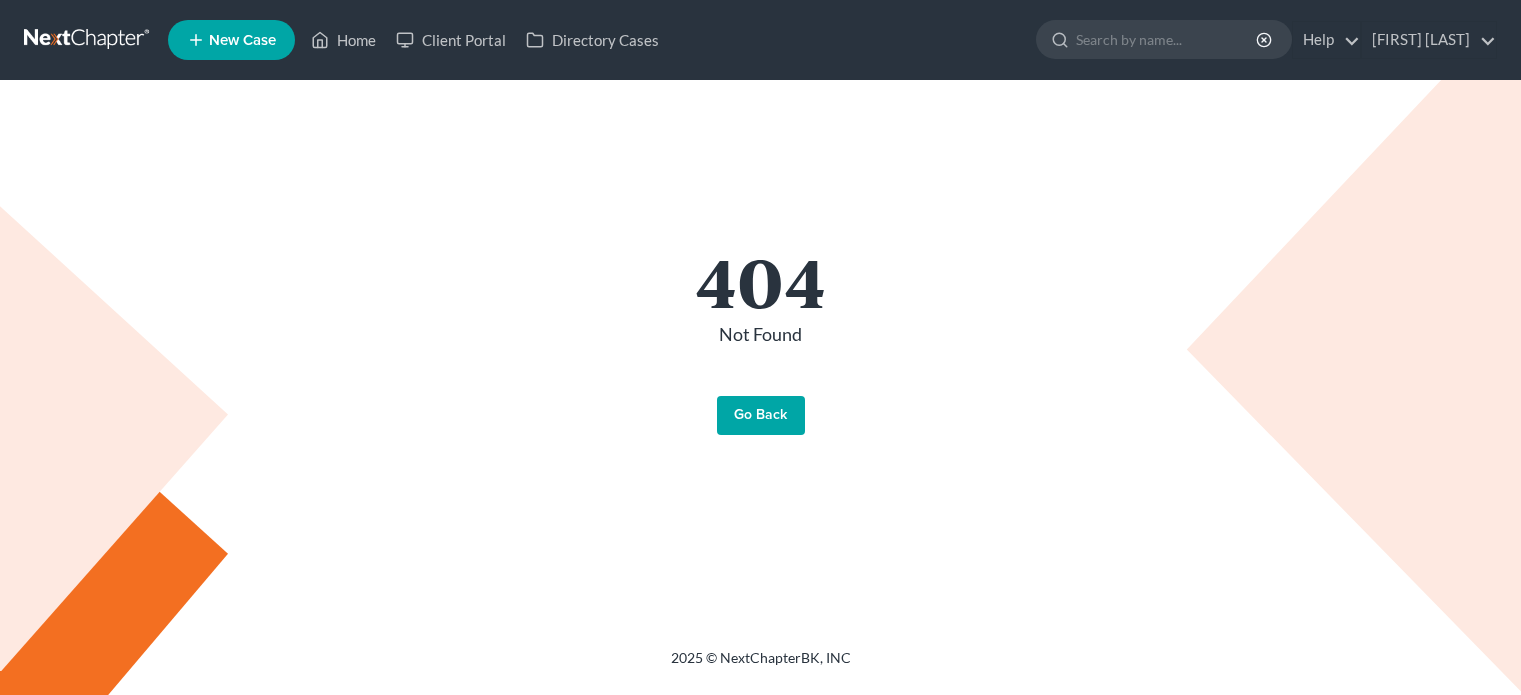 scroll, scrollTop: 0, scrollLeft: 0, axis: both 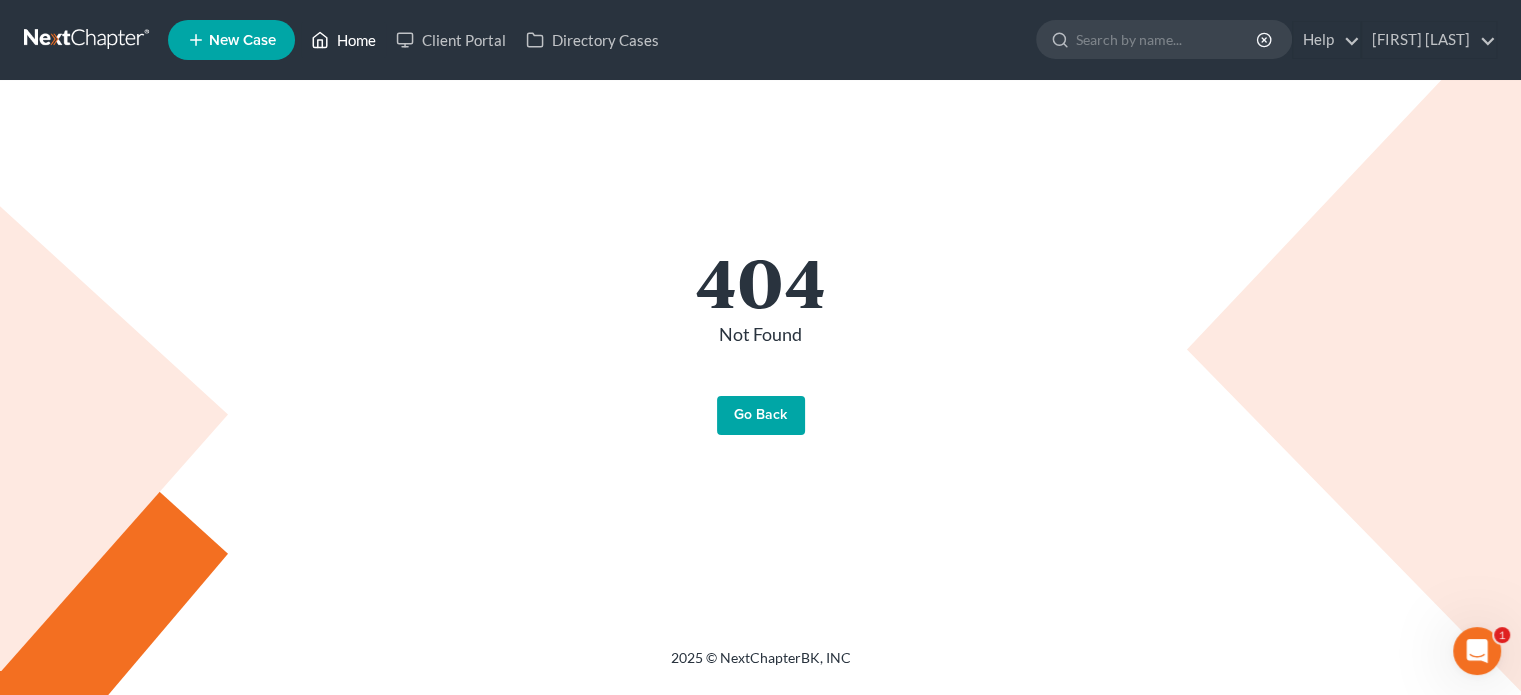 click on "Home" at bounding box center [343, 40] 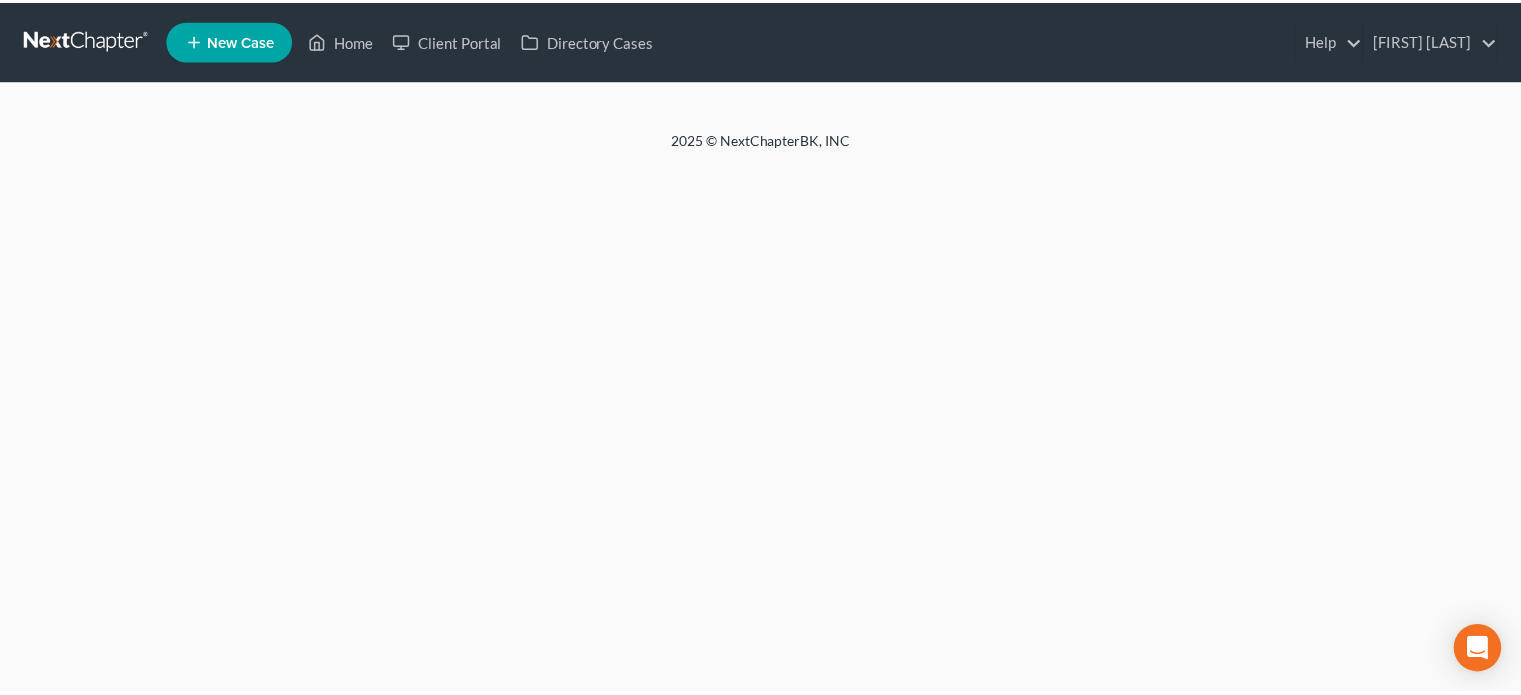 scroll, scrollTop: 0, scrollLeft: 0, axis: both 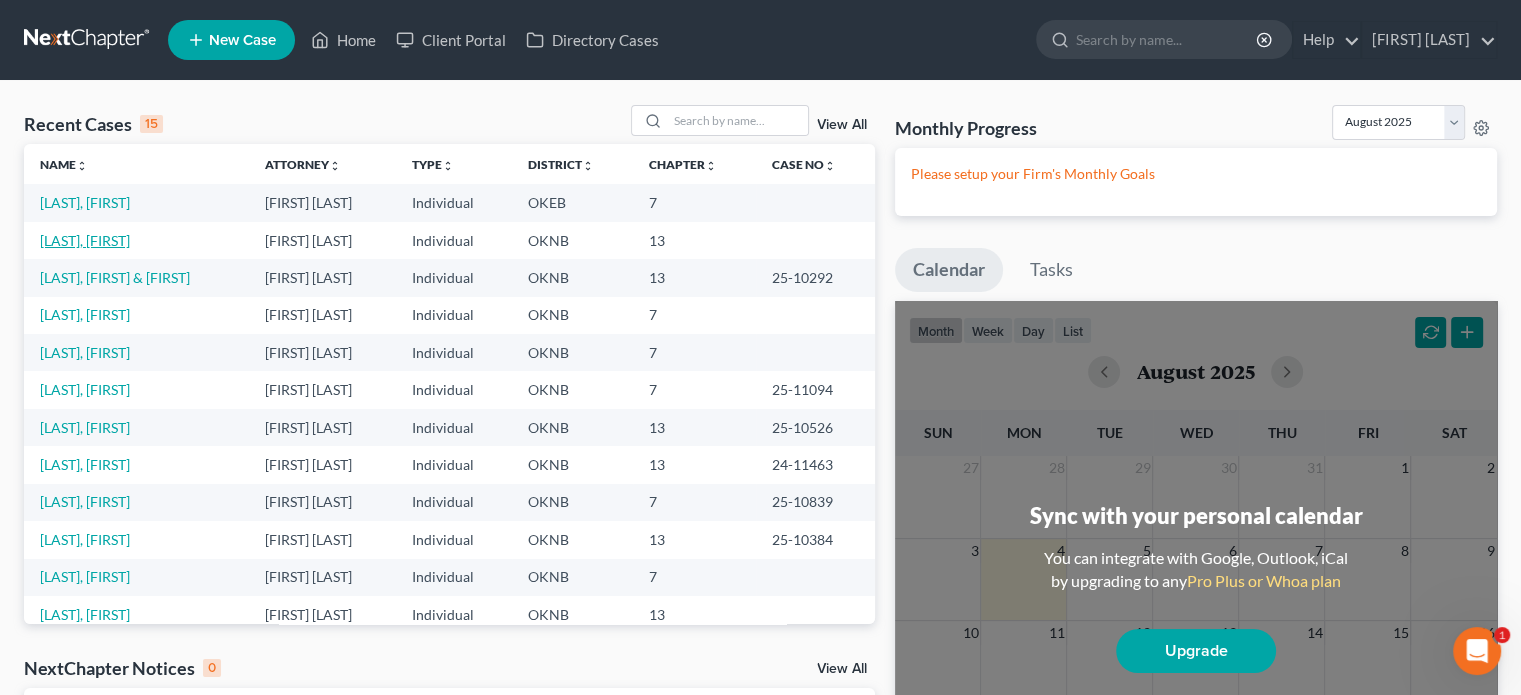 click on "[LAST], [FIRST]" at bounding box center [85, 240] 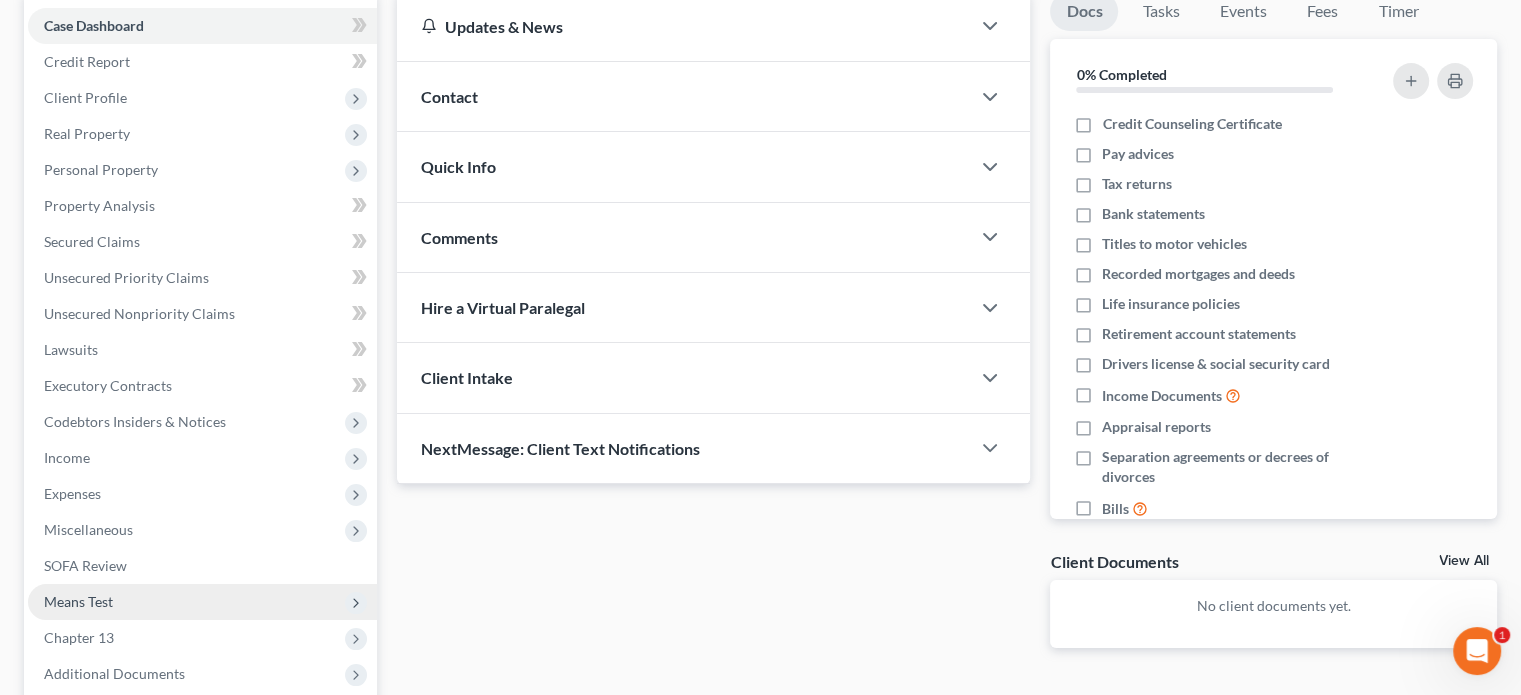scroll, scrollTop: 400, scrollLeft: 0, axis: vertical 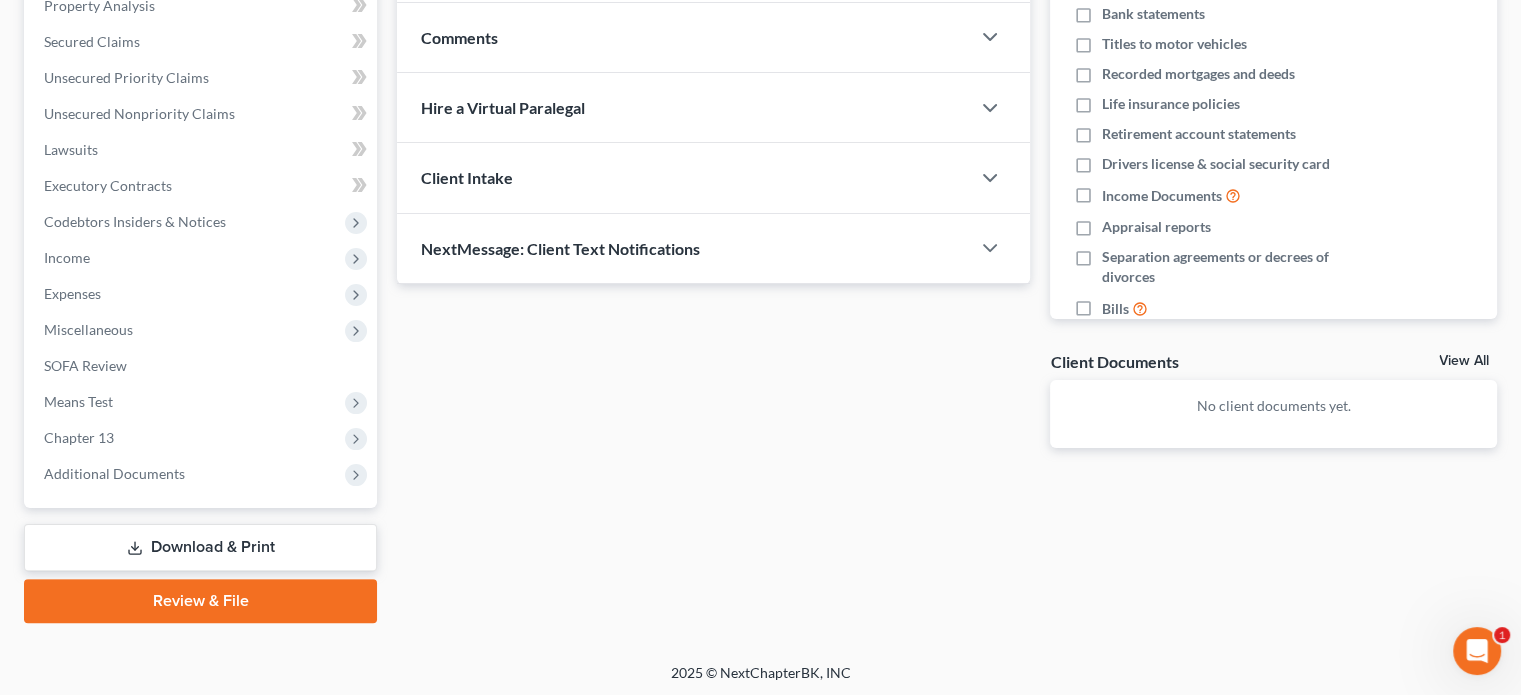 click on "Download & Print" at bounding box center [200, 547] 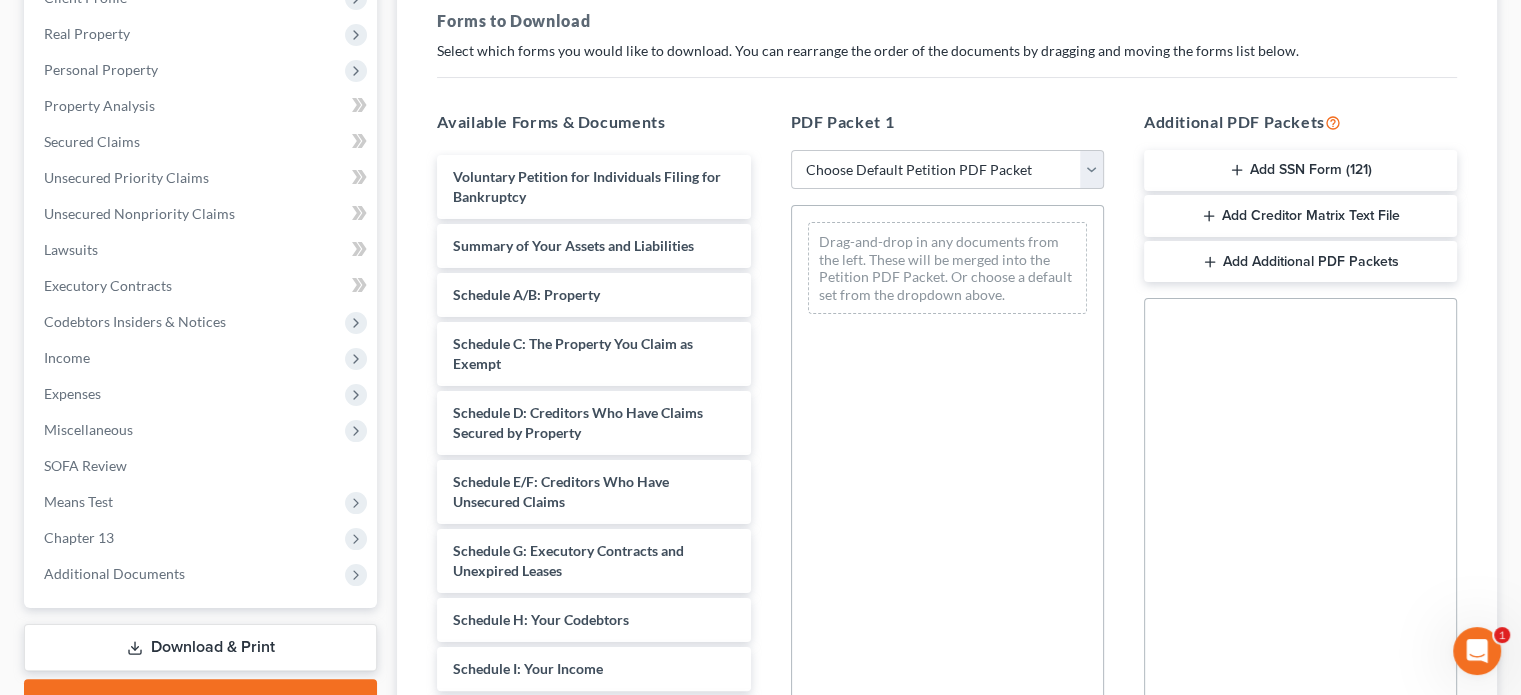 scroll, scrollTop: 400, scrollLeft: 0, axis: vertical 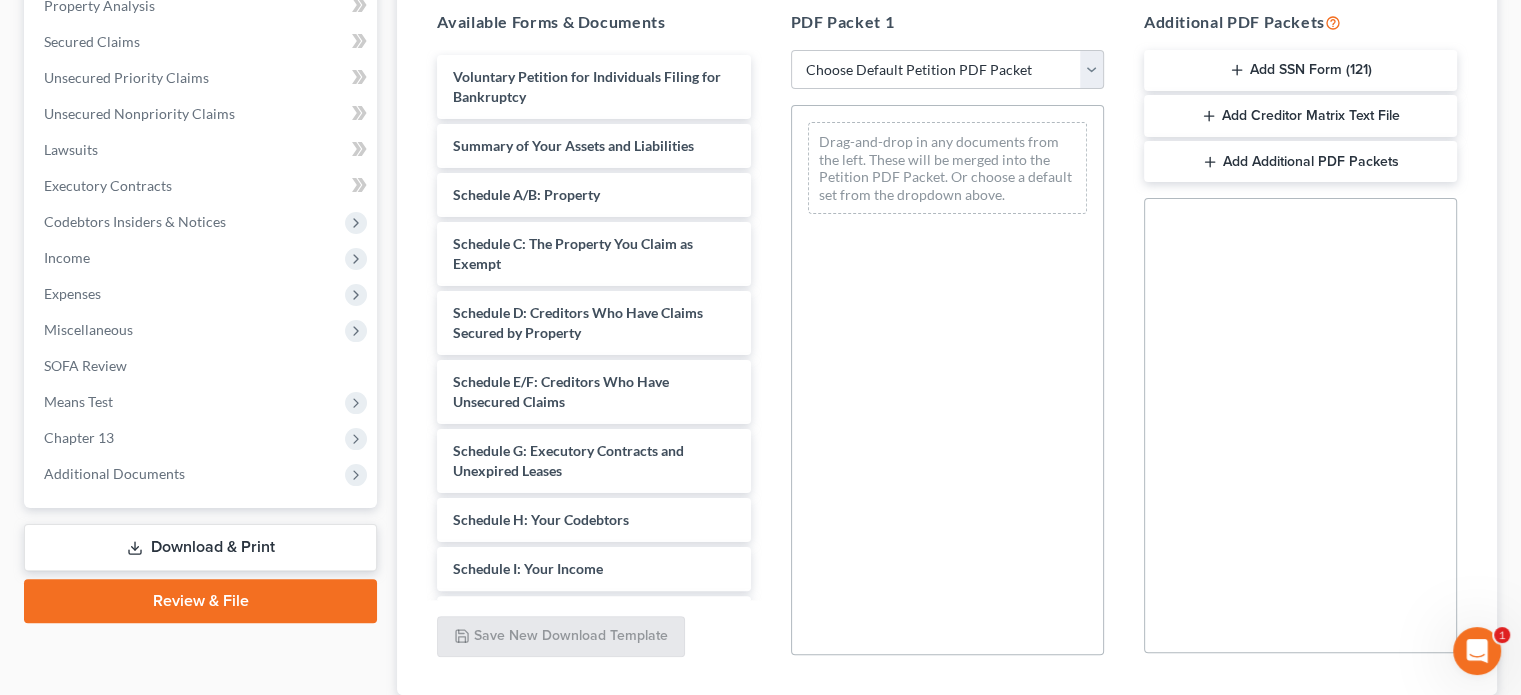 click on "Add Creditor Matrix Text File" at bounding box center [1300, 116] 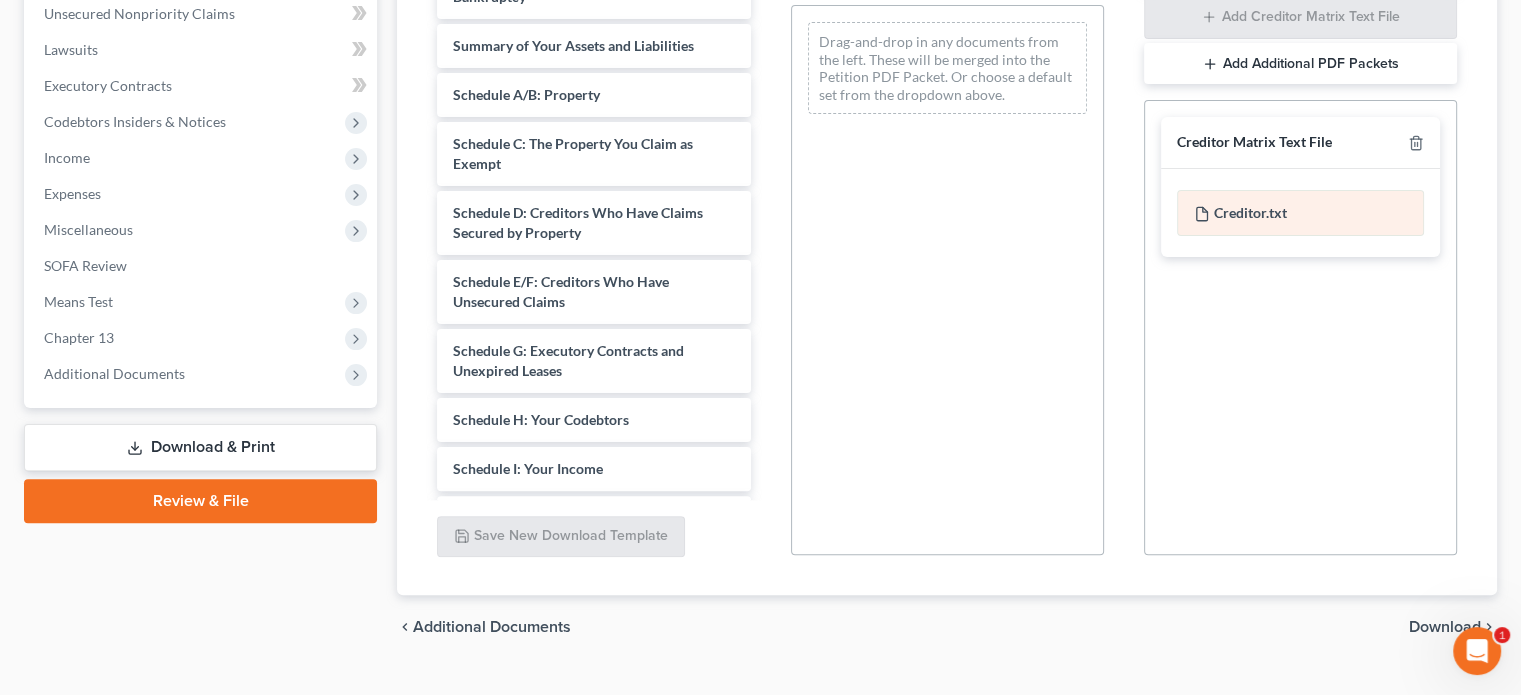scroll, scrollTop: 538, scrollLeft: 0, axis: vertical 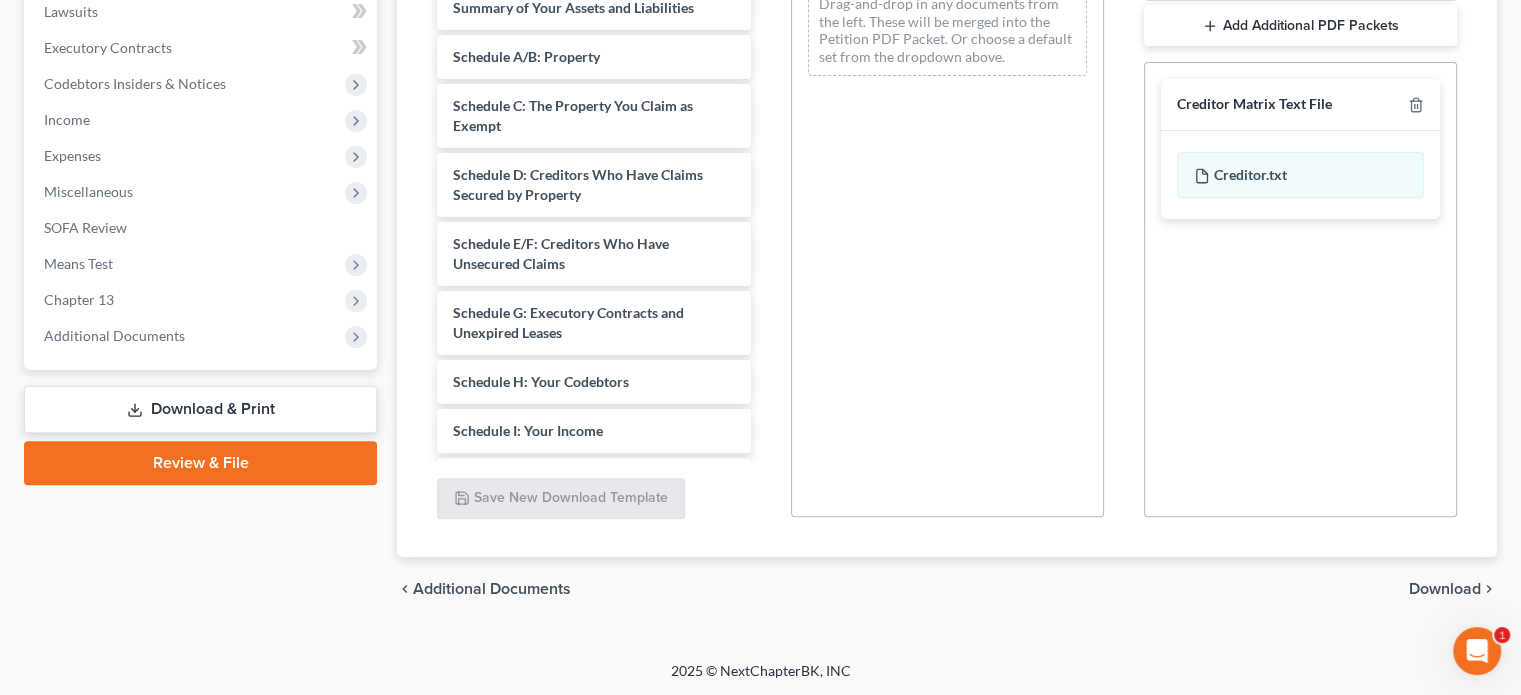 click on "Download" at bounding box center (1445, 589) 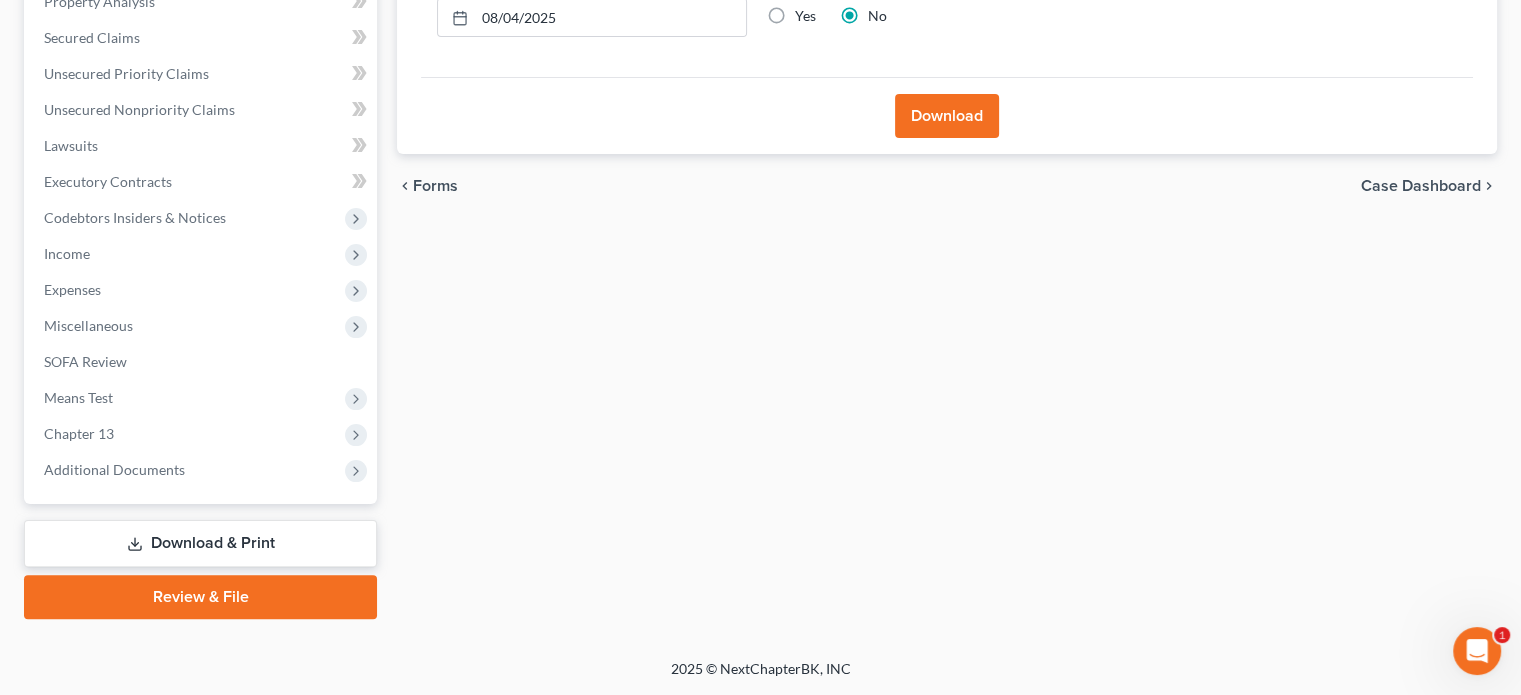 scroll, scrollTop: 402, scrollLeft: 0, axis: vertical 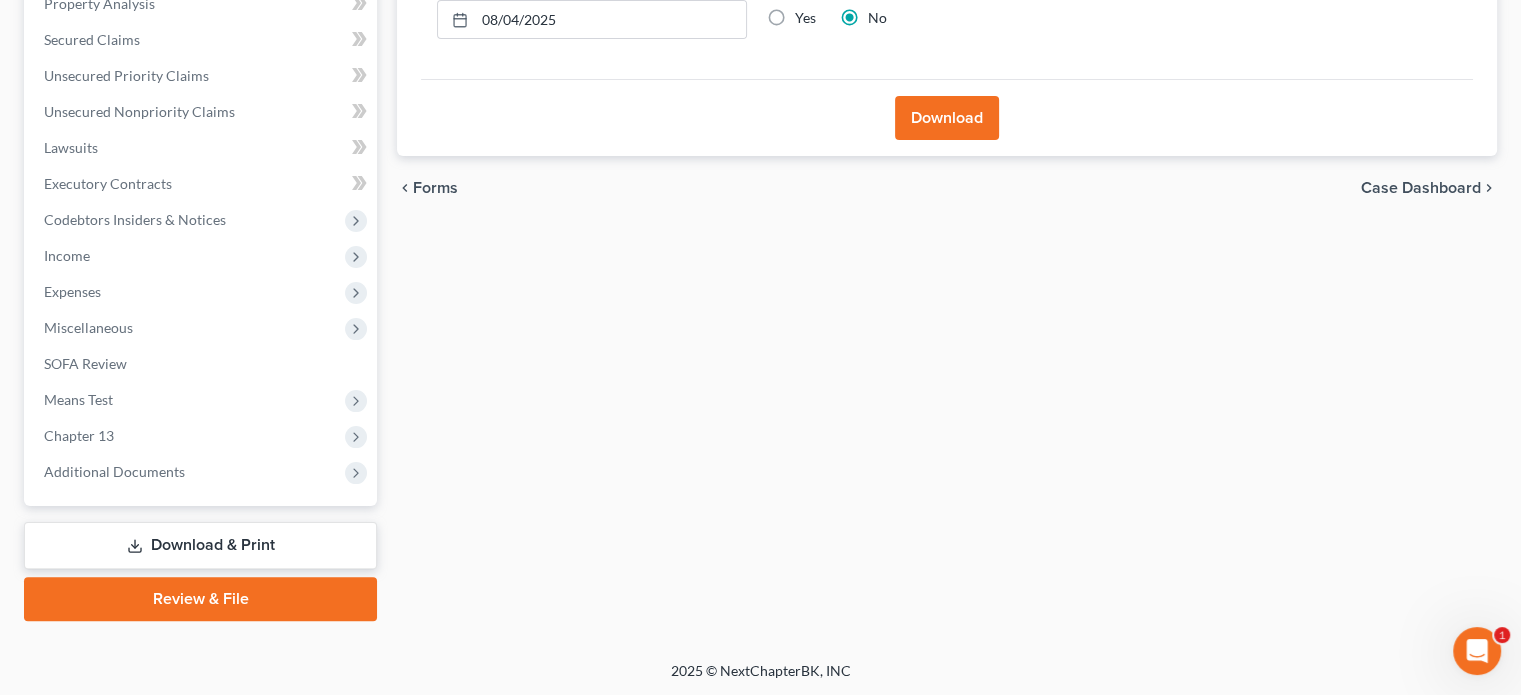click on "Download" at bounding box center [947, 118] 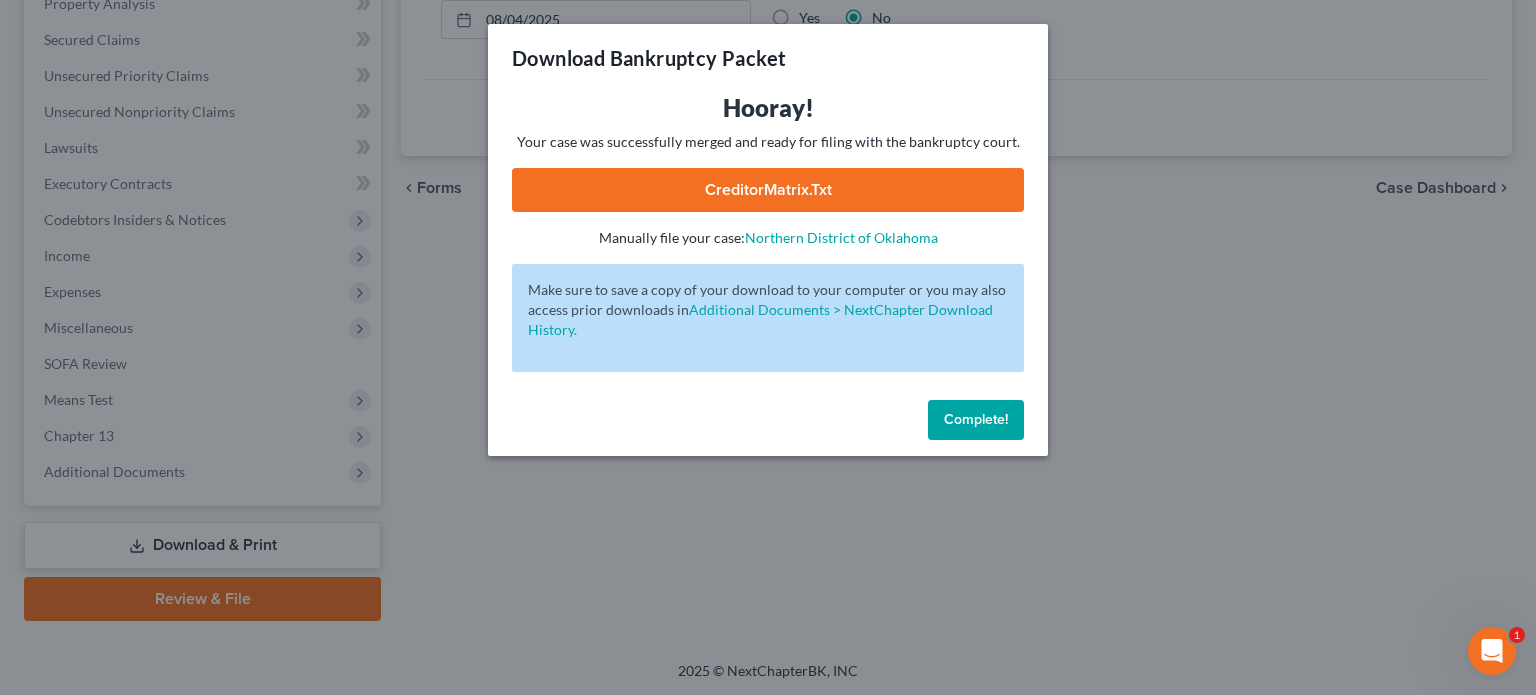 click on "CreditorMatrix.txt" at bounding box center (768, 190) 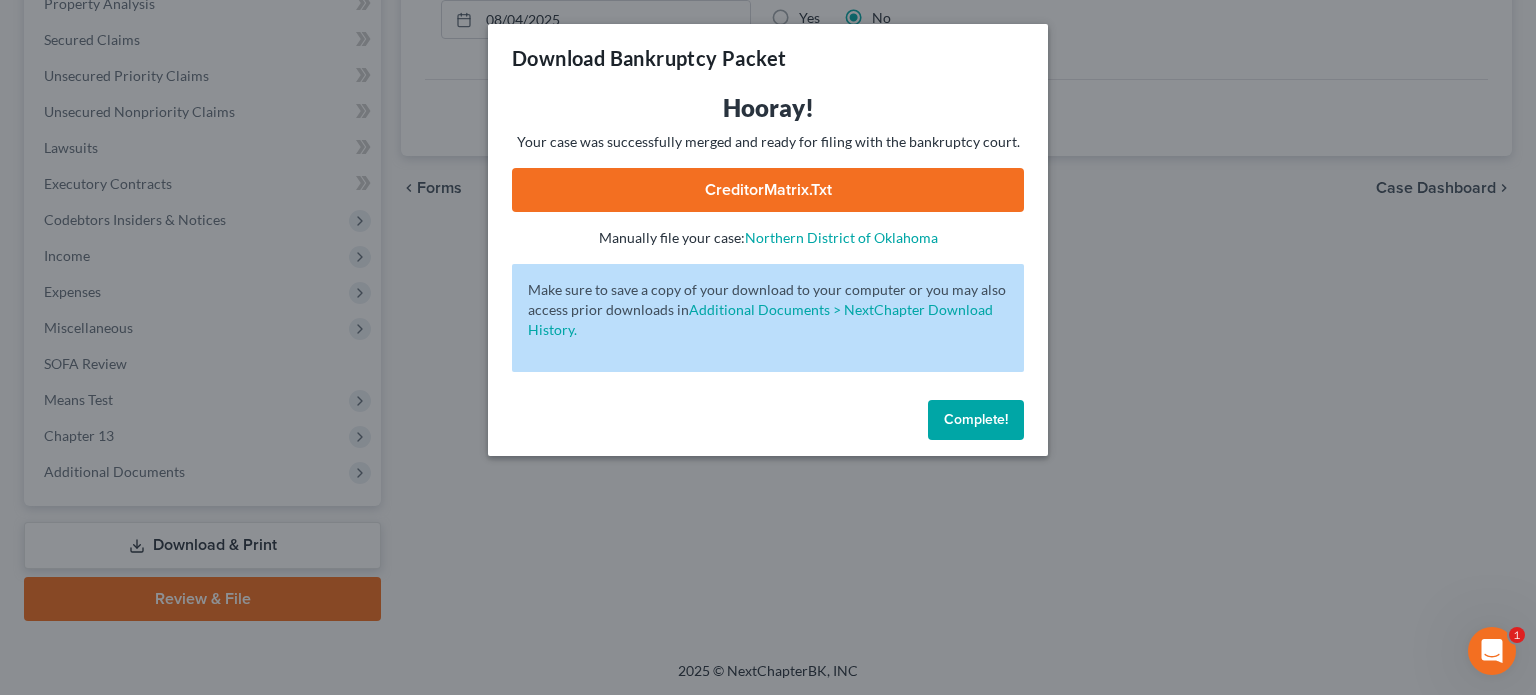 click on "Complete!" at bounding box center [976, 419] 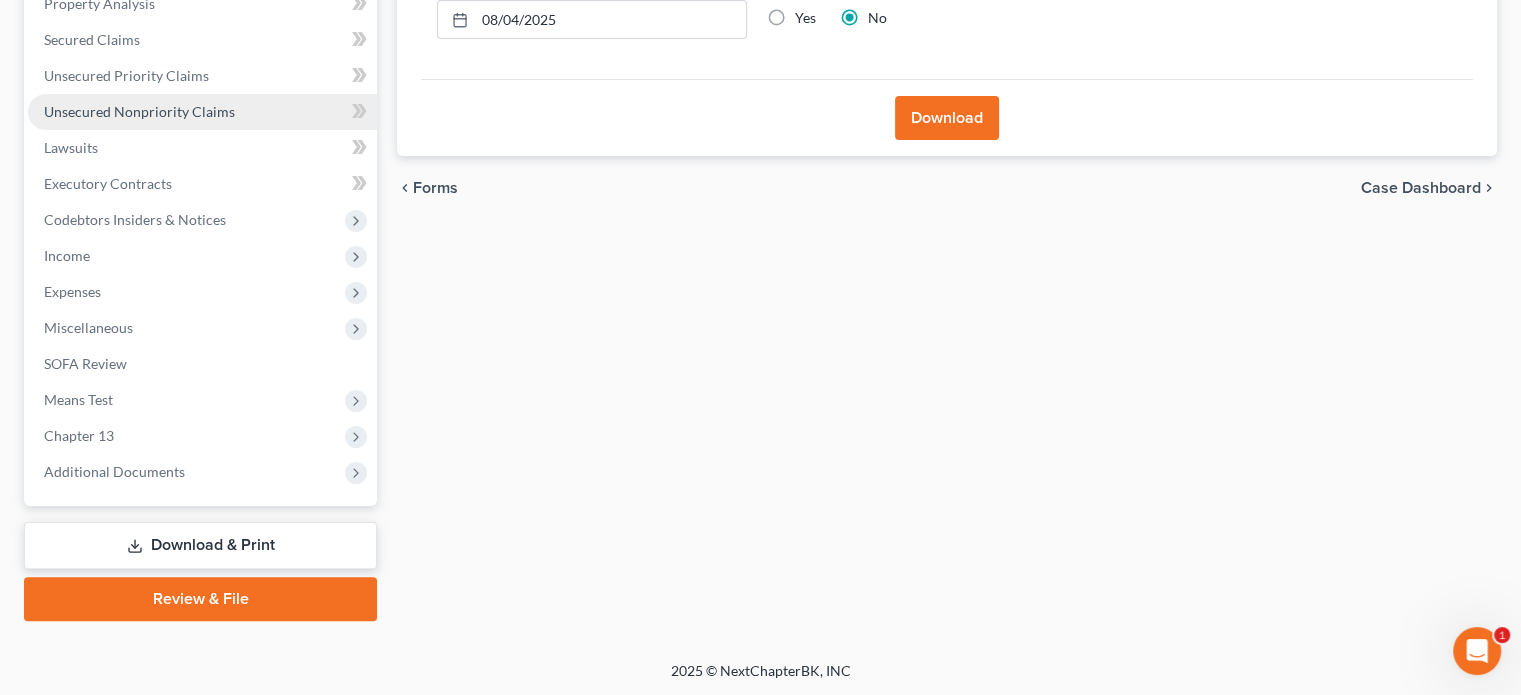 scroll, scrollTop: 302, scrollLeft: 0, axis: vertical 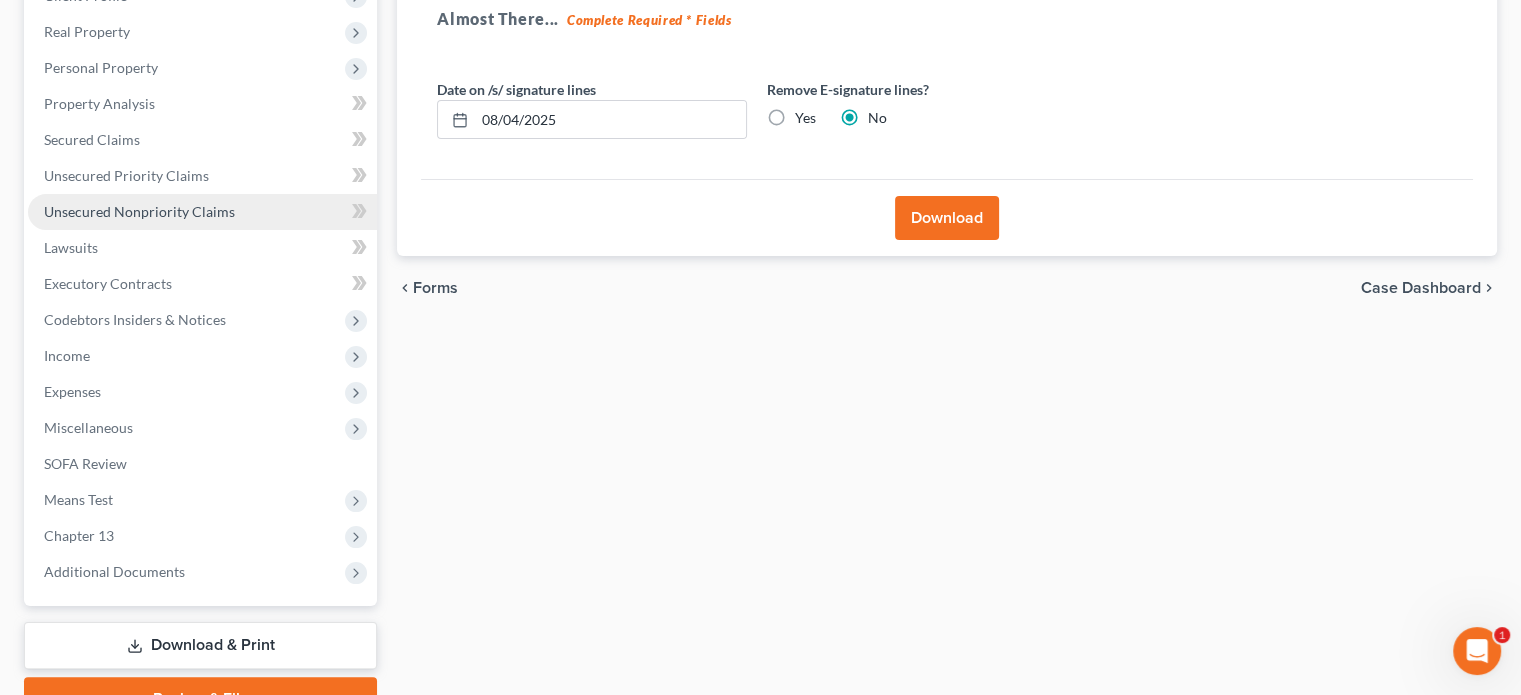 click on "Unsecured Nonpriority Claims" at bounding box center (139, 211) 